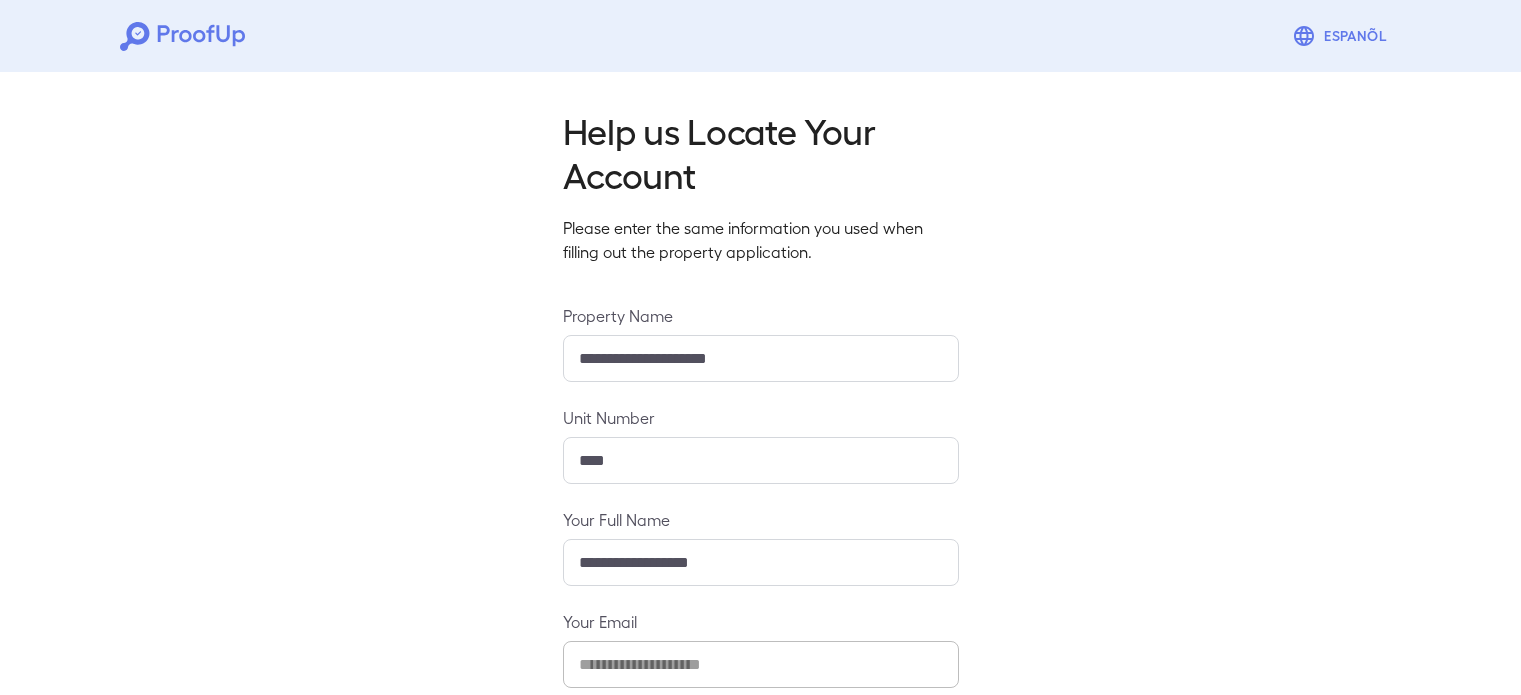 scroll, scrollTop: 0, scrollLeft: 0, axis: both 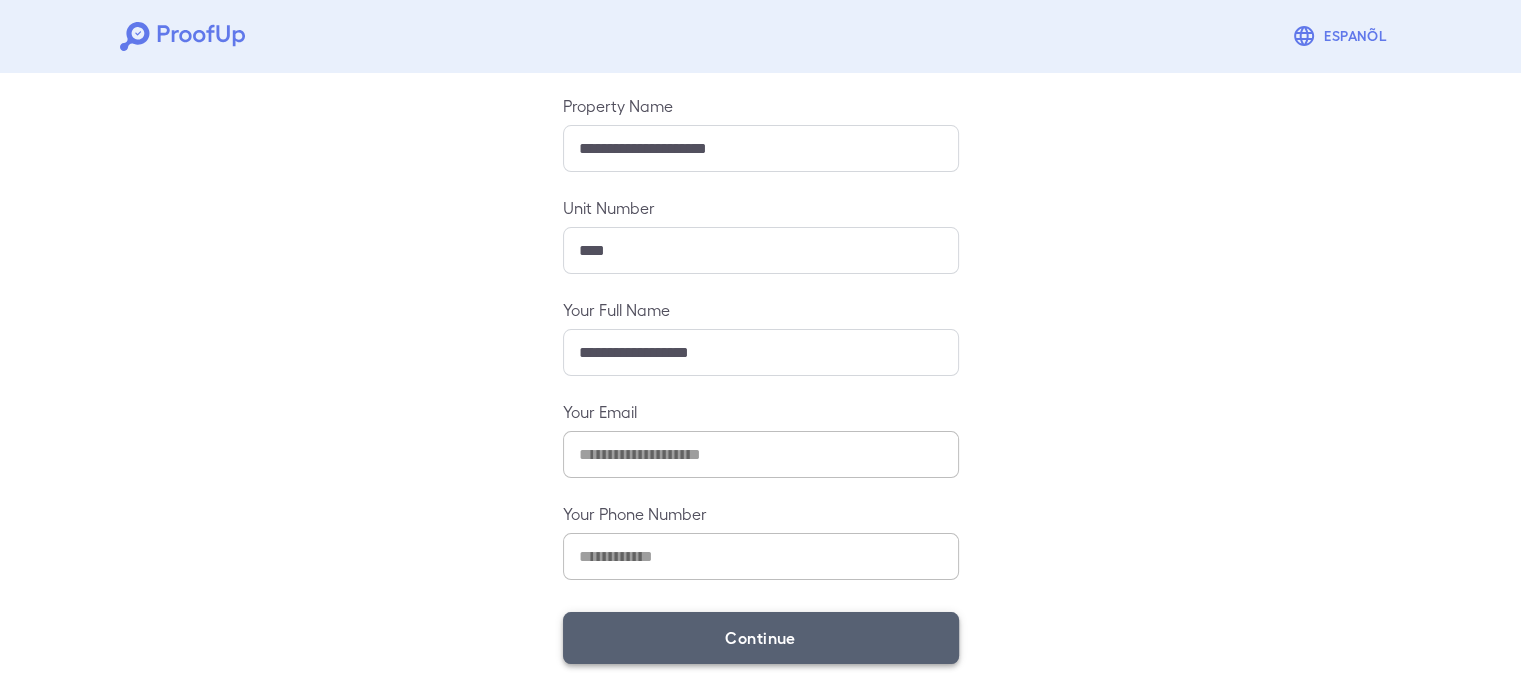 click on "Continue" at bounding box center [761, 638] 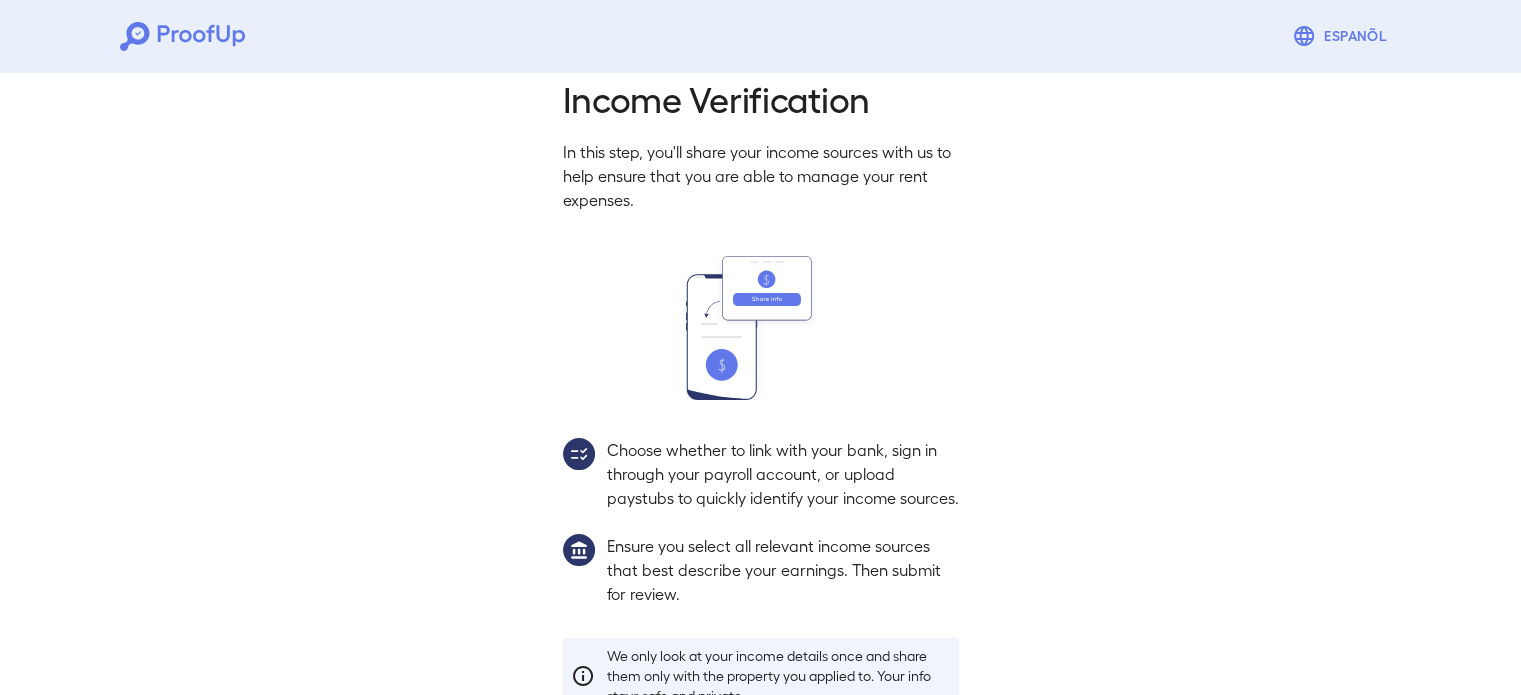 scroll, scrollTop: 182, scrollLeft: 0, axis: vertical 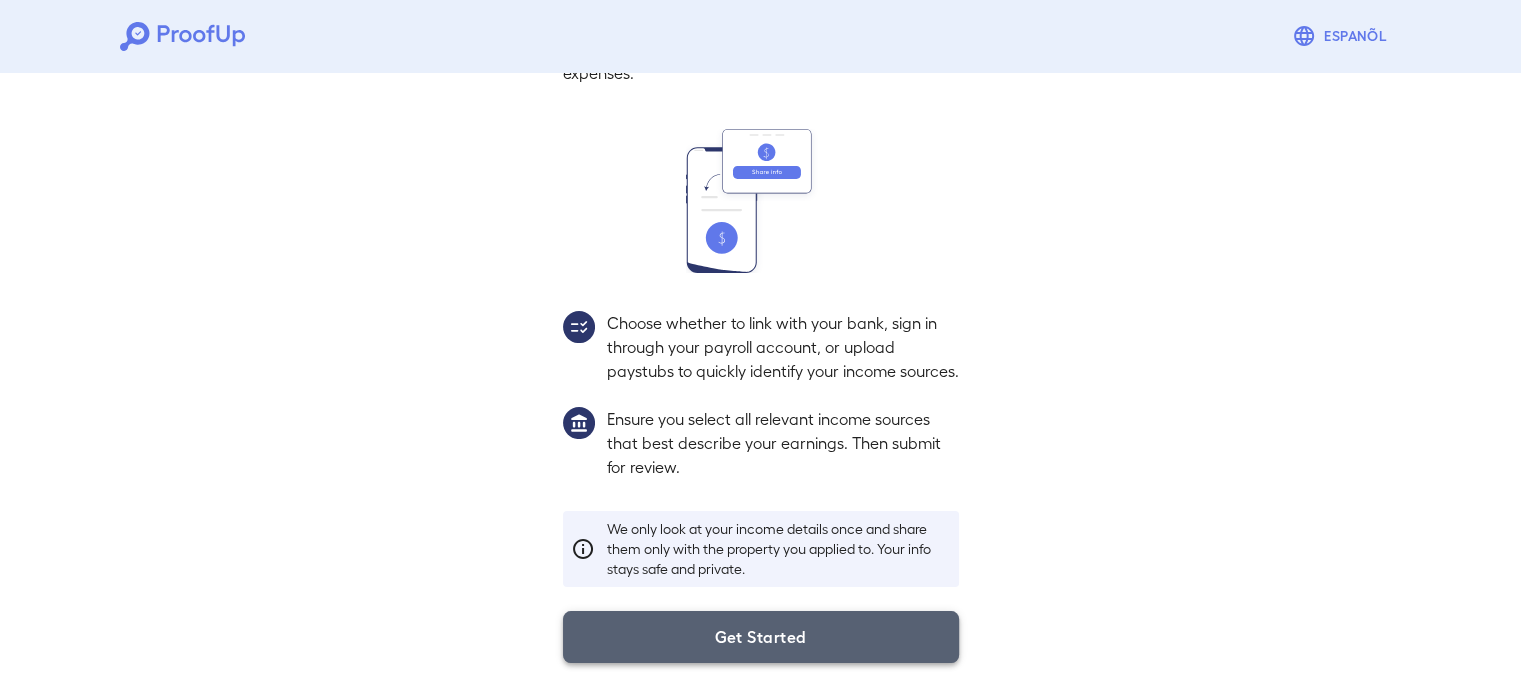 click on "Get Started" at bounding box center [761, 637] 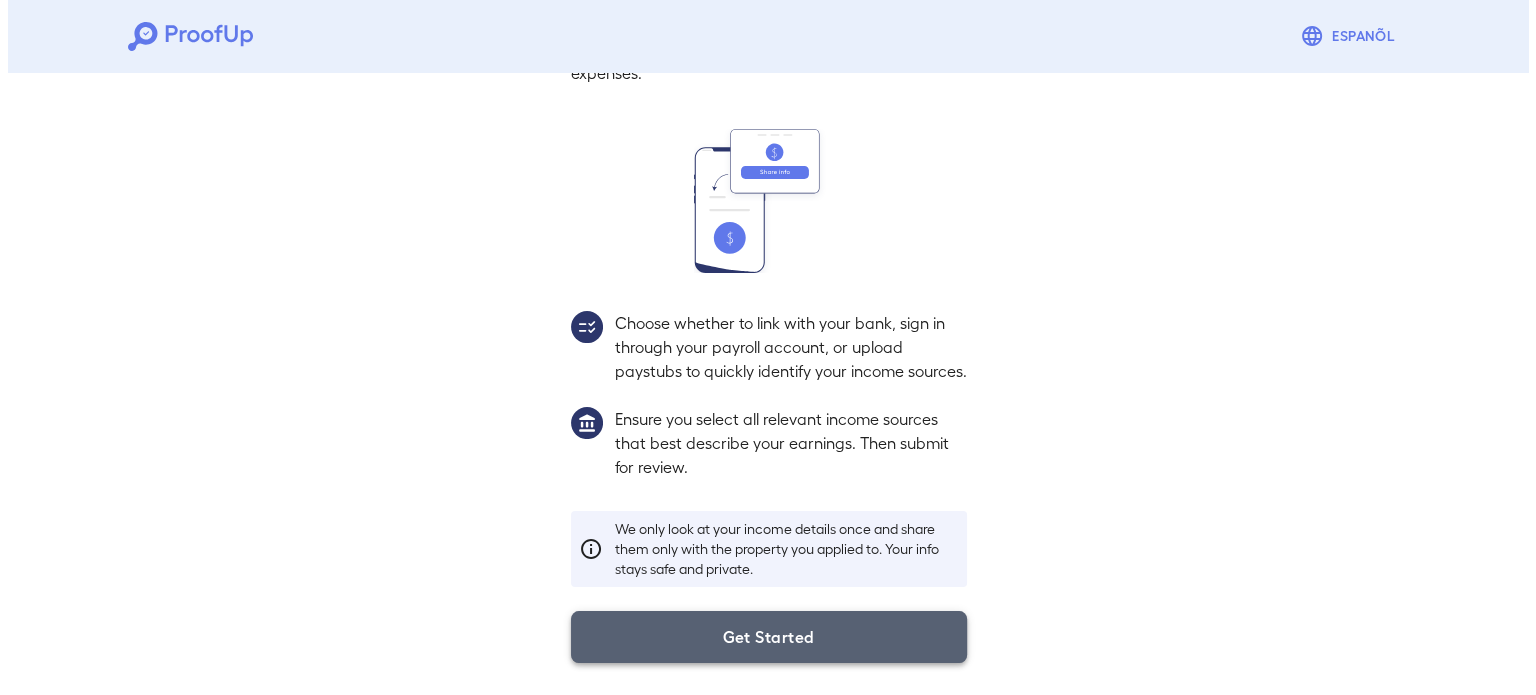 scroll, scrollTop: 68, scrollLeft: 0, axis: vertical 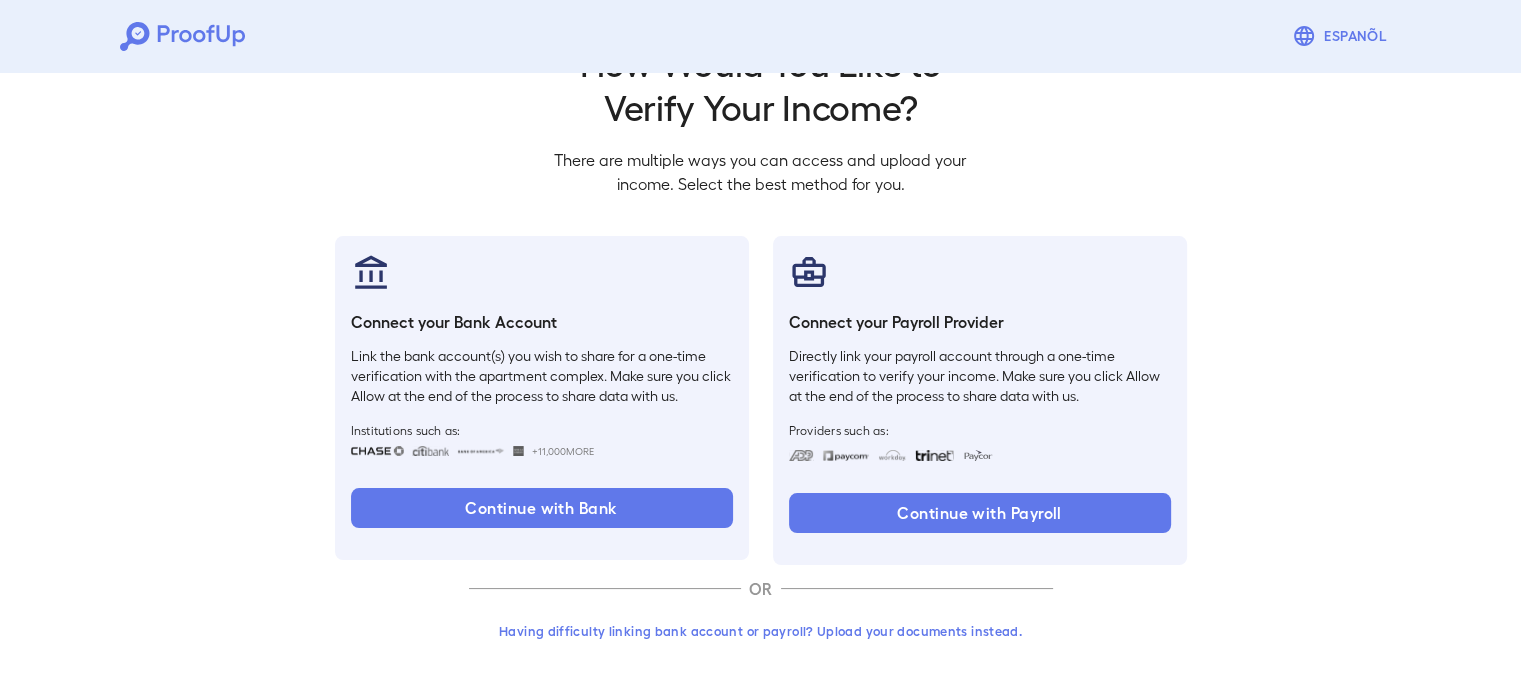 click on "Having difficulty linking bank account or payroll? Upload your documents instead." at bounding box center (761, 631) 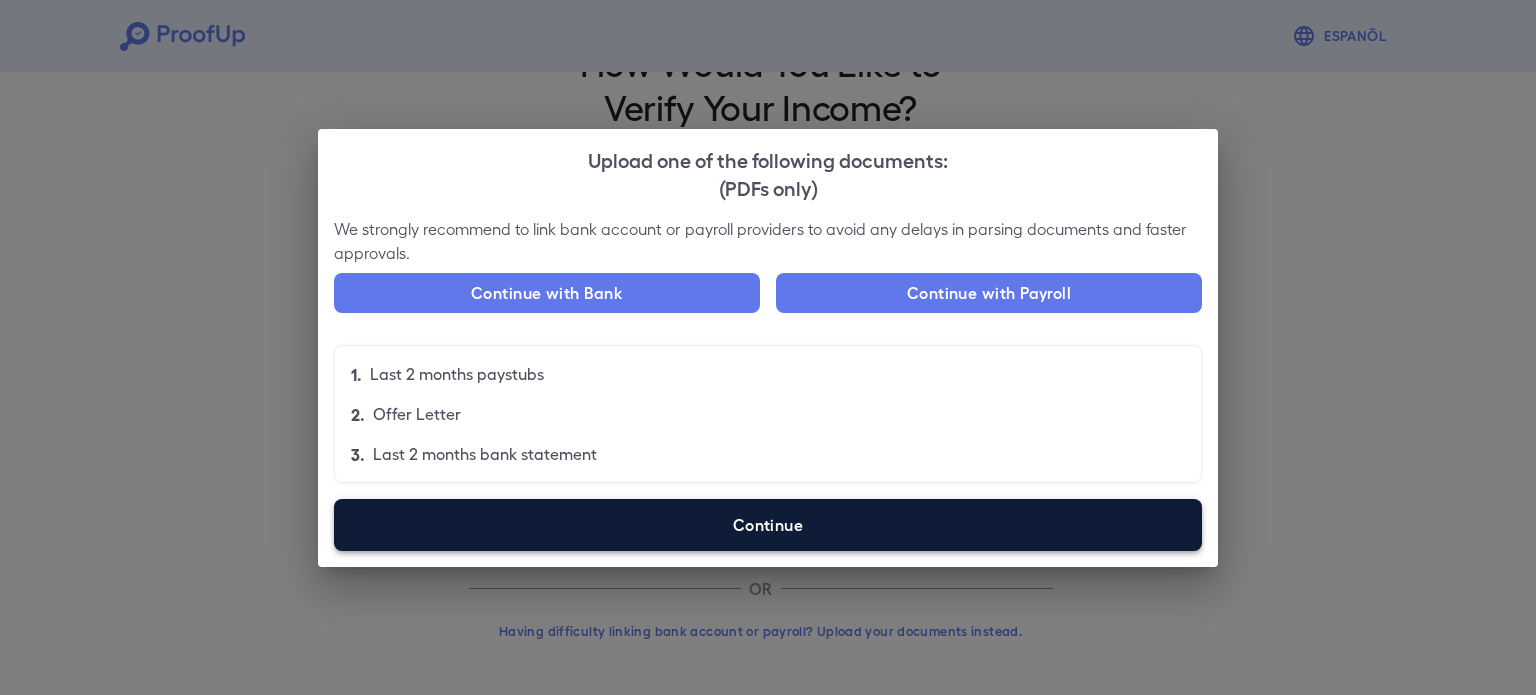 click on "Continue" at bounding box center (768, 525) 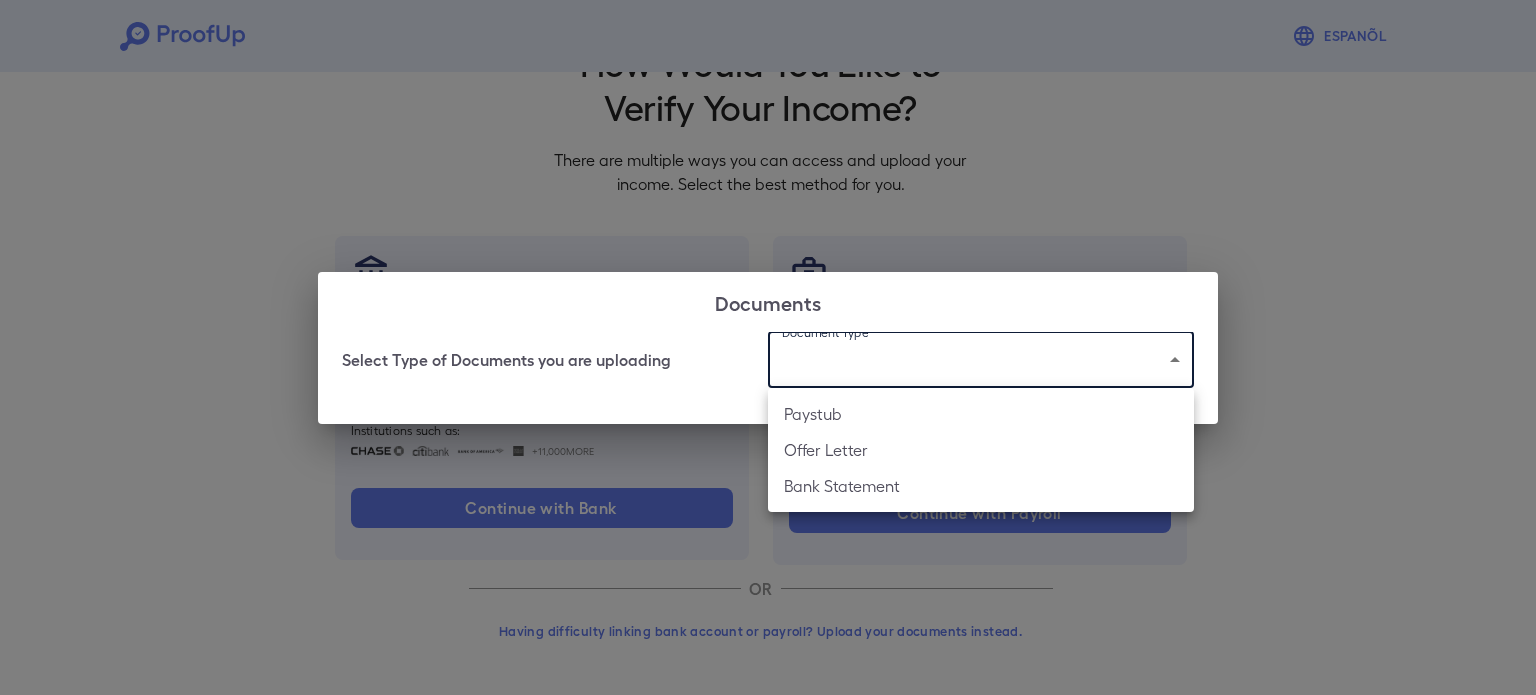 click on "Espanõl Go back How Would You Like to Verify Your Income? There are multiple ways you can access and upload your income. Select the best method for you. Connect your Bank Account Link the bank account(s) you wish to share for a one-time verification with the apartment complex. Make sure you click Allow at the end of the process to share data with us. Institutions such as: +11,000 More Continue with Bank Connect your Payroll Provider Directly link your payroll account through a one-time verification to verify your income. Make sure you click Allow at the end of the process to share data with us. Providers such as: Continue with Payroll OR Having difficulty linking bank account or payroll? Upload your documents instead. Documents Select Type of Documents you are uploading Paystub Offer Letter Bank Statement" at bounding box center [768, 314] 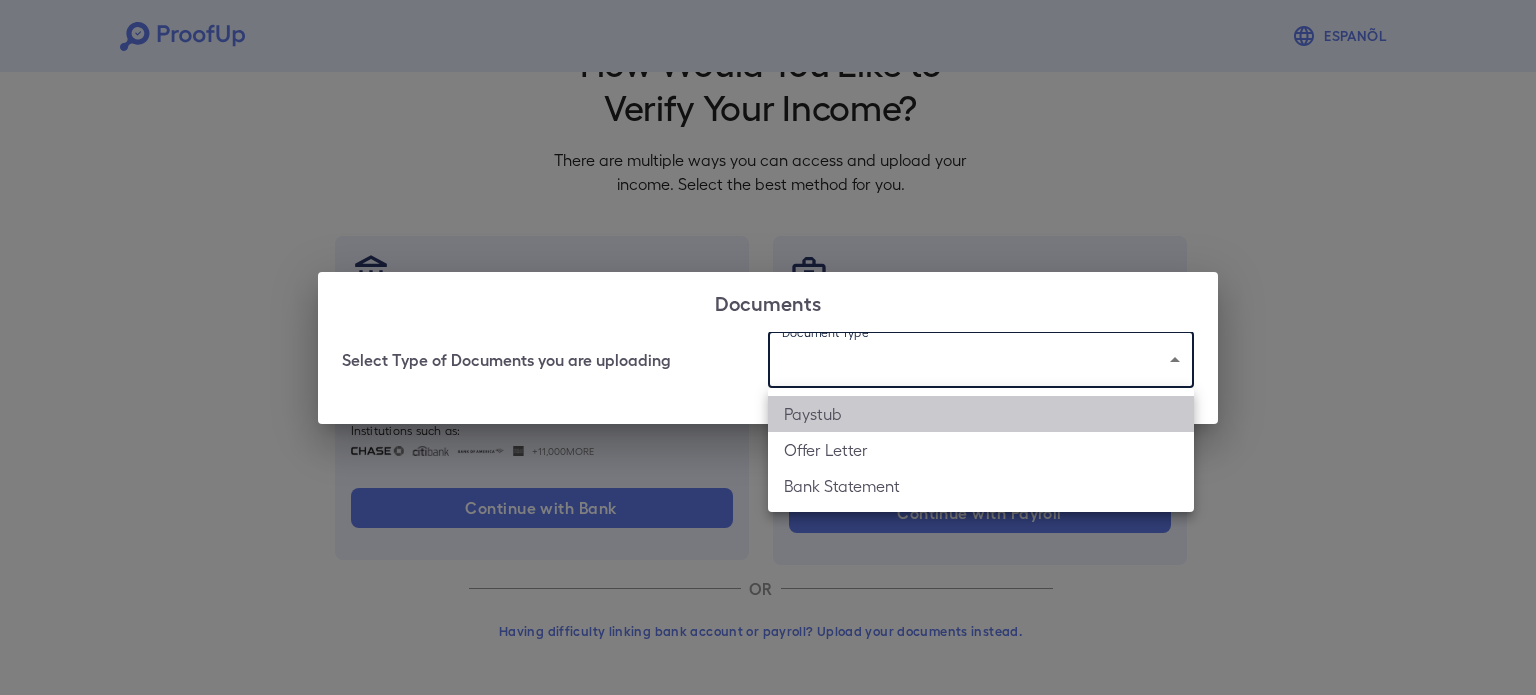 click on "Paystub" at bounding box center (981, 414) 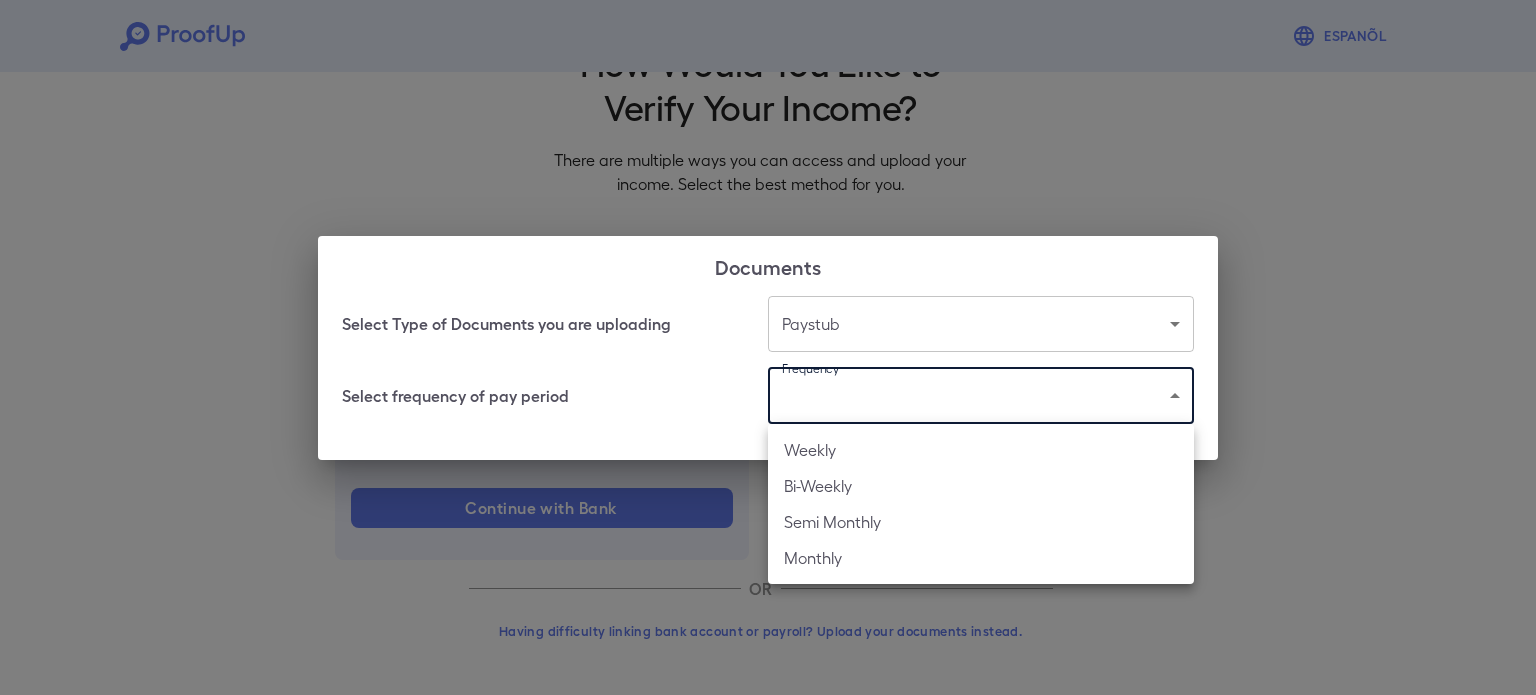 click on "Espanõl Go back How Would You Like to Verify Your Income? There are multiple ways you can access and upload your income. Select the best method for you. Connect your Bank Account Link the bank account(s) you wish to share for a one-time verification with the apartment complex. Make sure you click Allow at the end of the process to share data with us. Institutions such as: +11,000 More Continue with Bank Connect your Payroll Provider Directly link your payroll account through a one-time verification to verify your income. Make sure you click Allow at the end of the process to share data with us. Providers such as: Continue with Payroll OR Having difficulty linking bank account or payroll? Upload your documents instead. Documents Select Type of Documents you are uploading Paystub ******* Select frequency of pay period Frequency Weekly Bi-Weekly Semi Monthly Monthly" at bounding box center (768, 314) 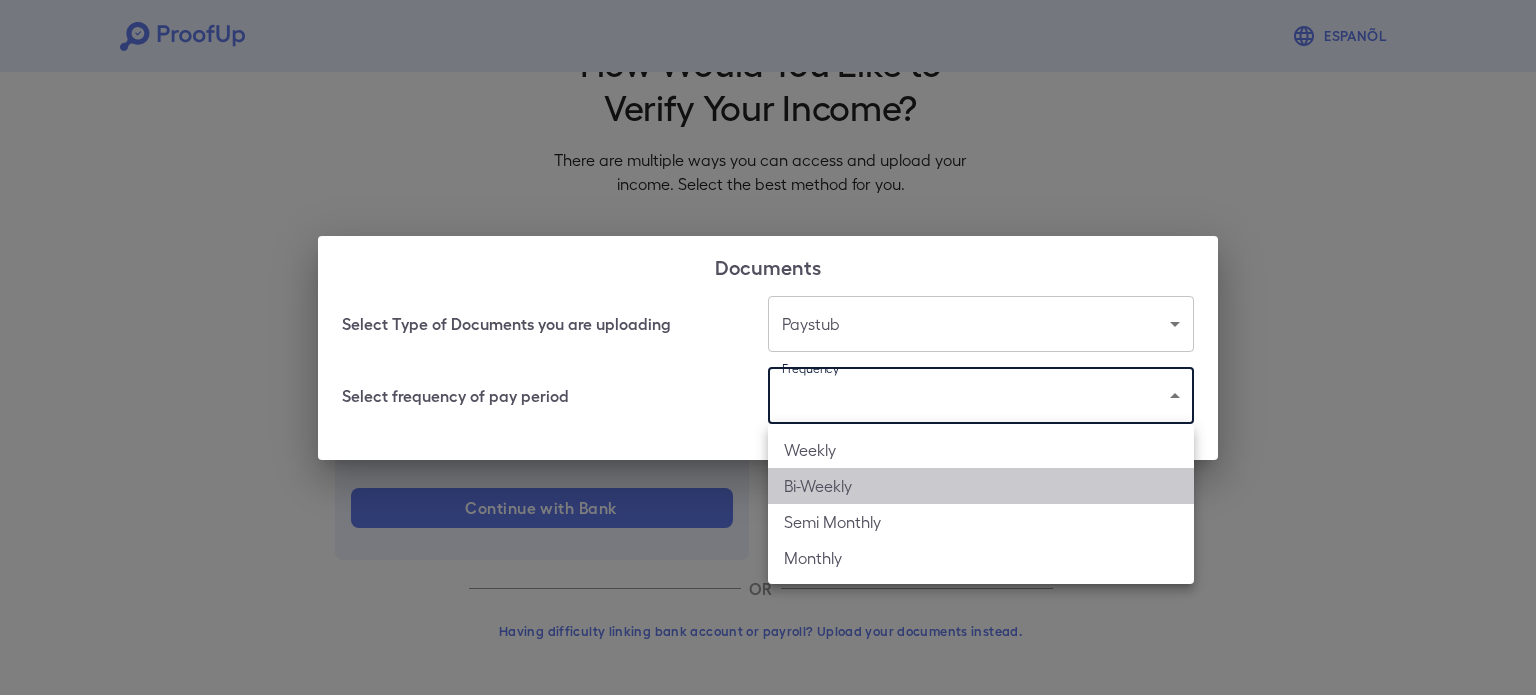 click on "Bi-Weekly" at bounding box center (981, 486) 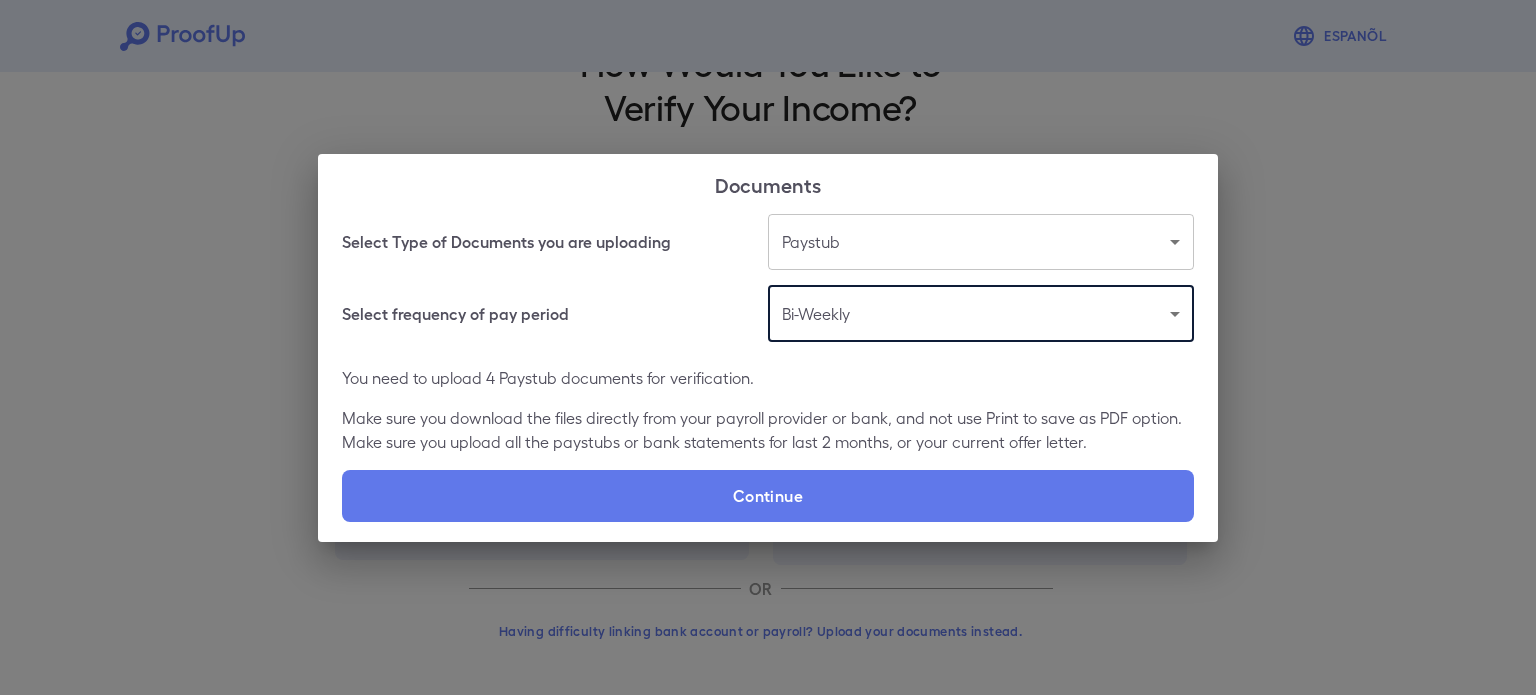 click on "Continue" at bounding box center (768, 496) 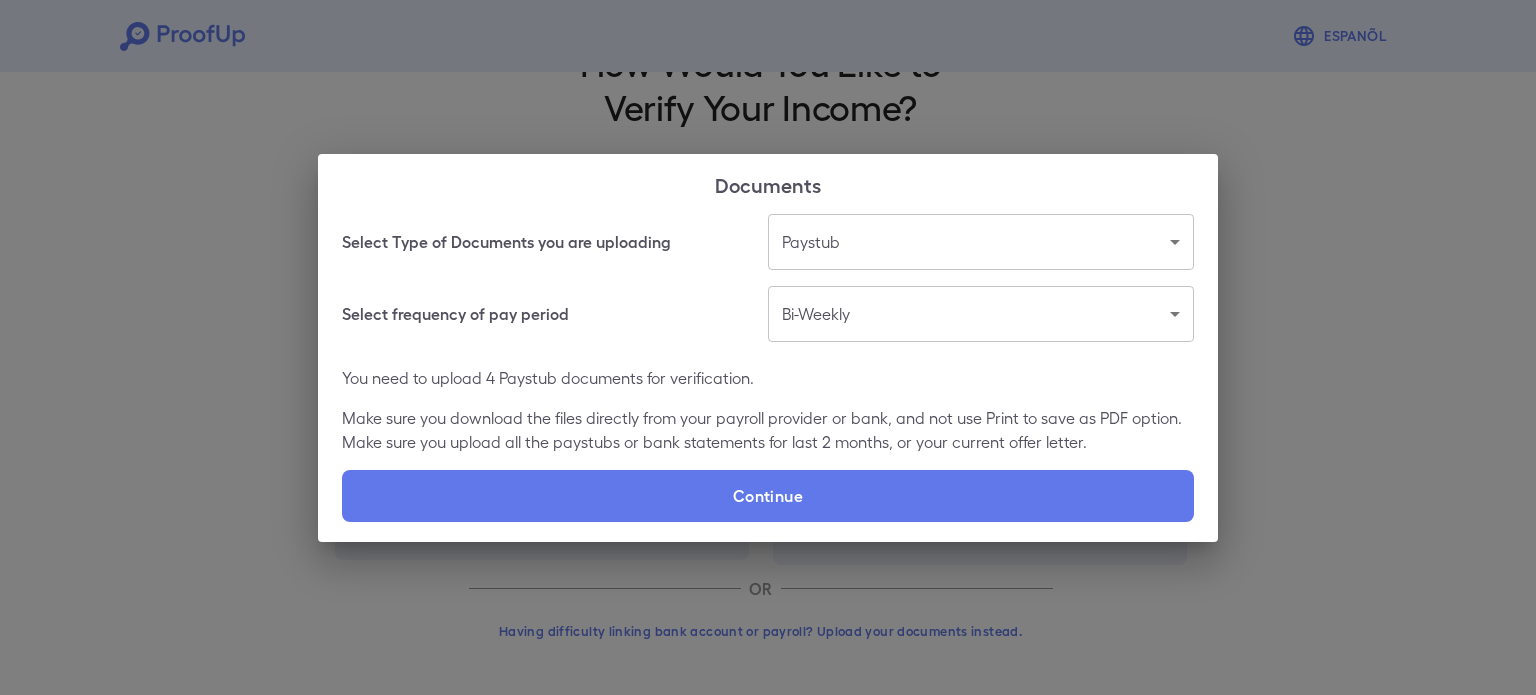 click on "Espanõl Go back How Would You Like to Verify Your Income? There are multiple ways you can access and upload your income. Select the best method for you. Connect your Bank Account Link the bank account(s) you wish to share for a one-time verification with the apartment complex. Make sure you click Allow at the end of the process to share data with us. Institutions such as: +11,000 More Continue with Bank Connect your Payroll Provider Directly link your payroll account through a one-time verification to verify your income. Make sure you click Allow at the end of the process to share data with us. Providers such as: Continue with Payroll OR Having difficulty linking bank account or payroll? Upload your documents instead. Documents Select Type of Documents you are uploading Paystub ******* Select frequency of pay period Bi-Weekly ********* You need to upload 4 Paystub documents for verification. Continue" at bounding box center [768, 314] 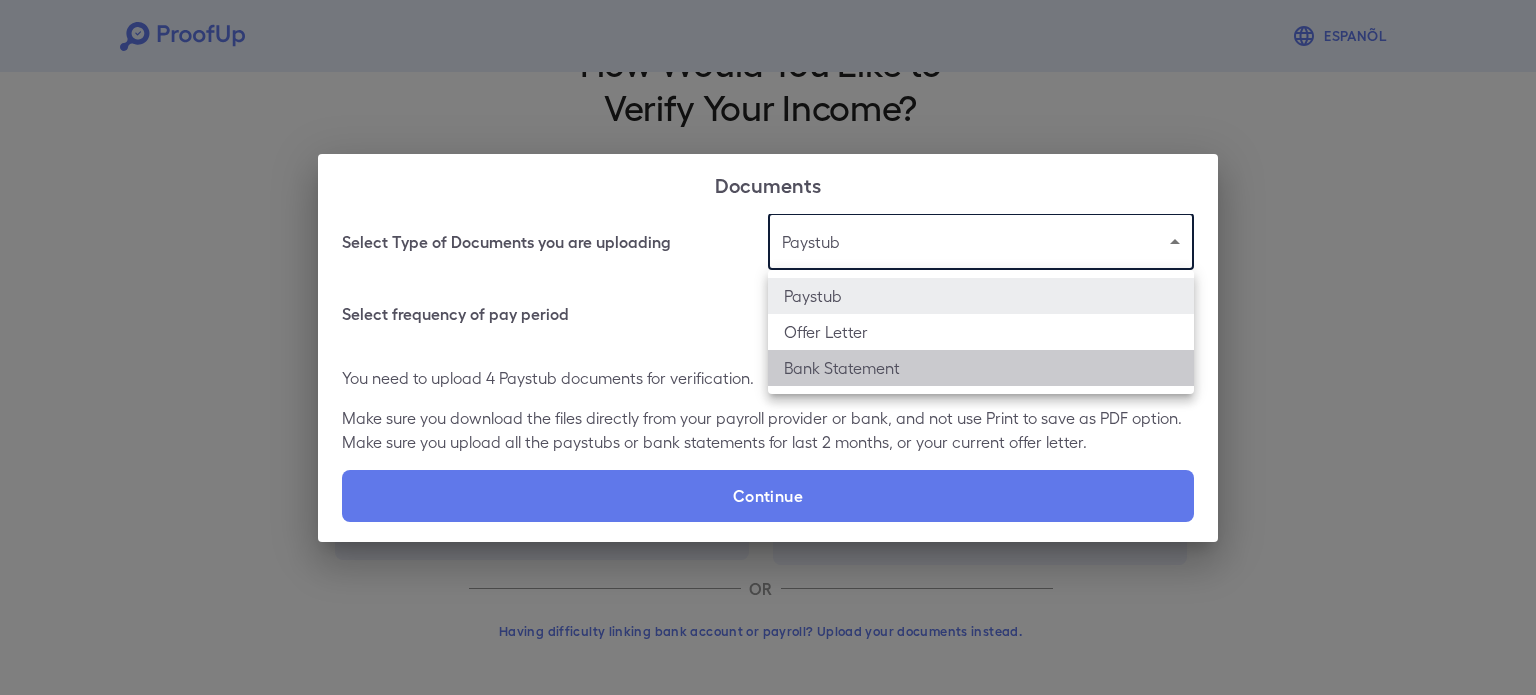 click on "Bank Statement" at bounding box center [981, 368] 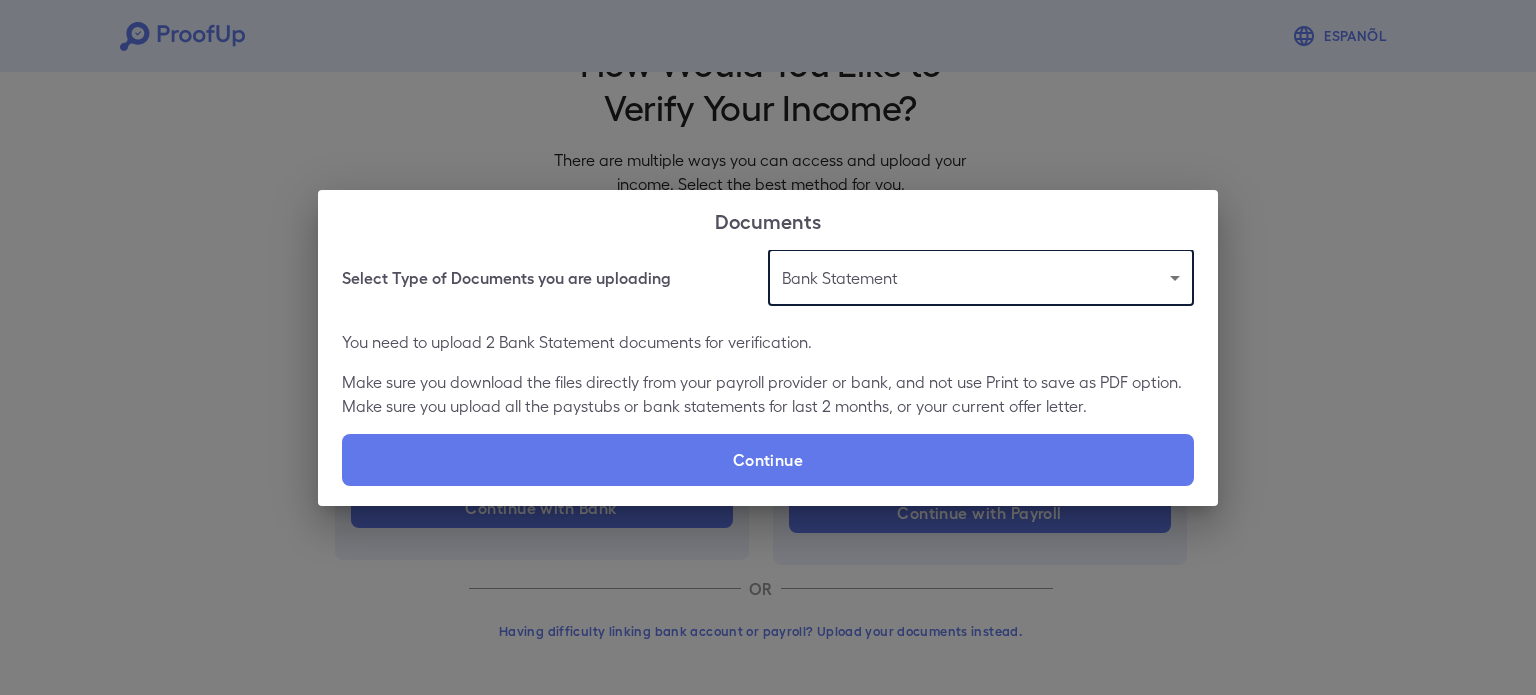 click on "**********" at bounding box center [768, 314] 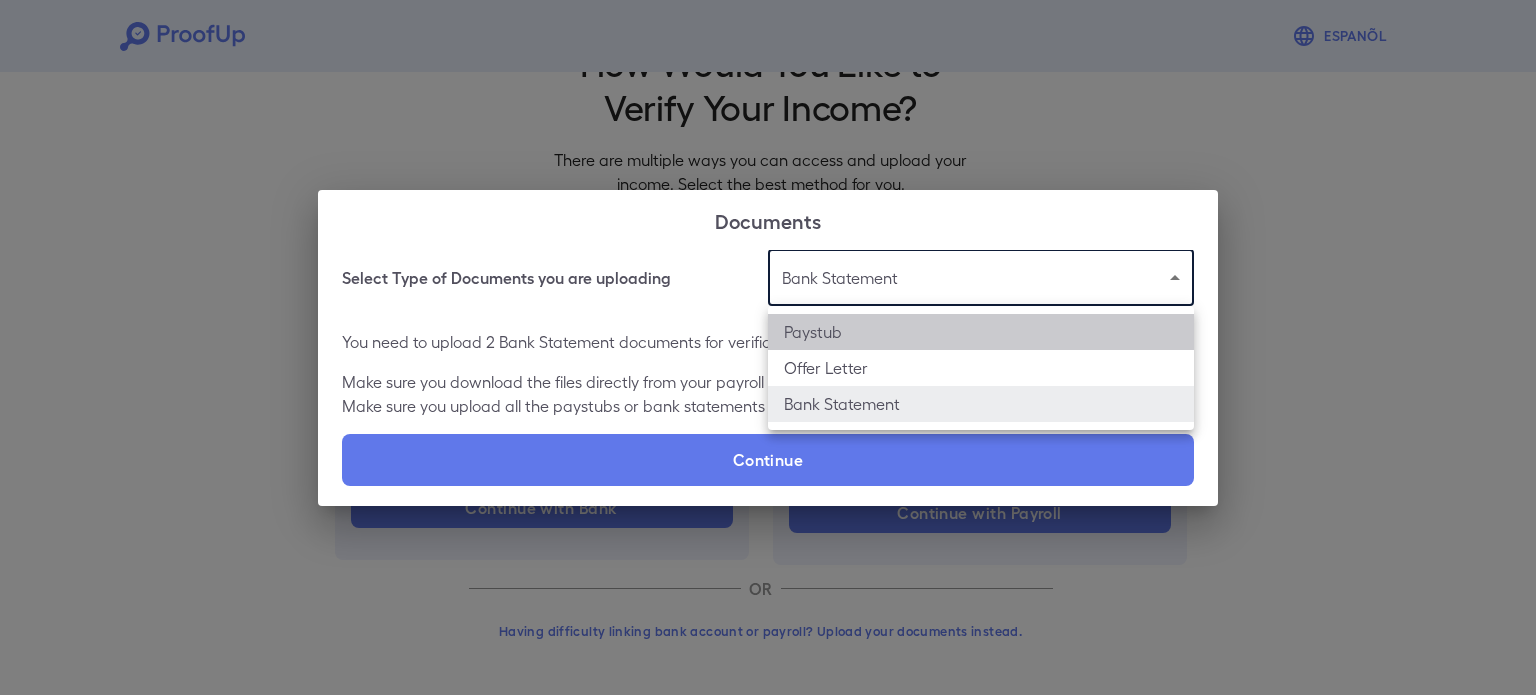 click on "Paystub" at bounding box center [981, 332] 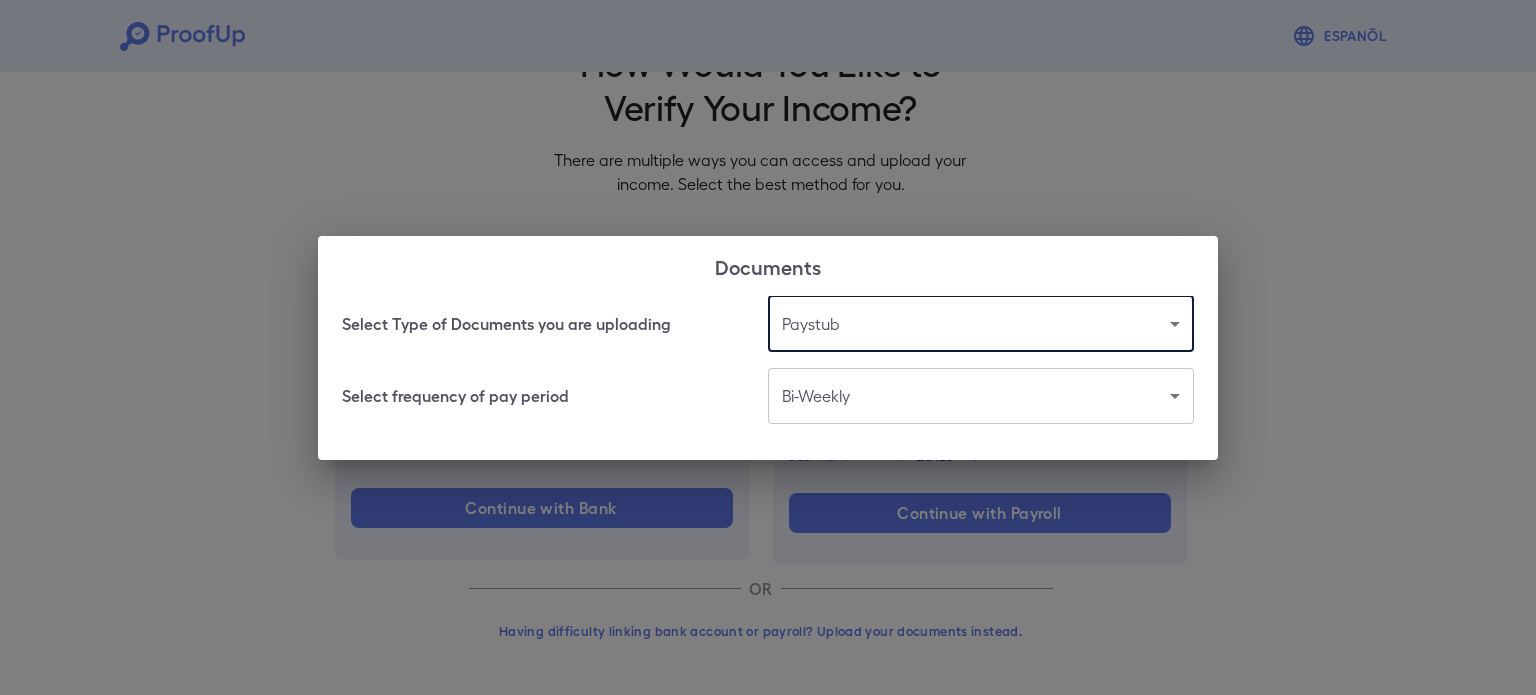 click on "Espanõl Go back How Would You Like to Verify Your Income? There are multiple ways you can access and upload your income. Select the best method for you. Connect your Bank Account Link the bank account(s) you wish to share for a one-time verification with the apartment complex. Make sure you click Allow at the end of the process to share data with us. Institutions such as: +11,000 More Continue with Bank Connect your Payroll Provider Directly link your payroll account through a one-time verification to verify your income. Make sure you click Allow at the end of the process to share data with us. Providers such as: Continue with Payroll OR Having difficulty linking bank account or payroll? Upload your documents instead. Documents Select Type of Documents you are uploading Paystub ******* Select frequency of pay period Bi-Weekly *********" at bounding box center (768, 314) 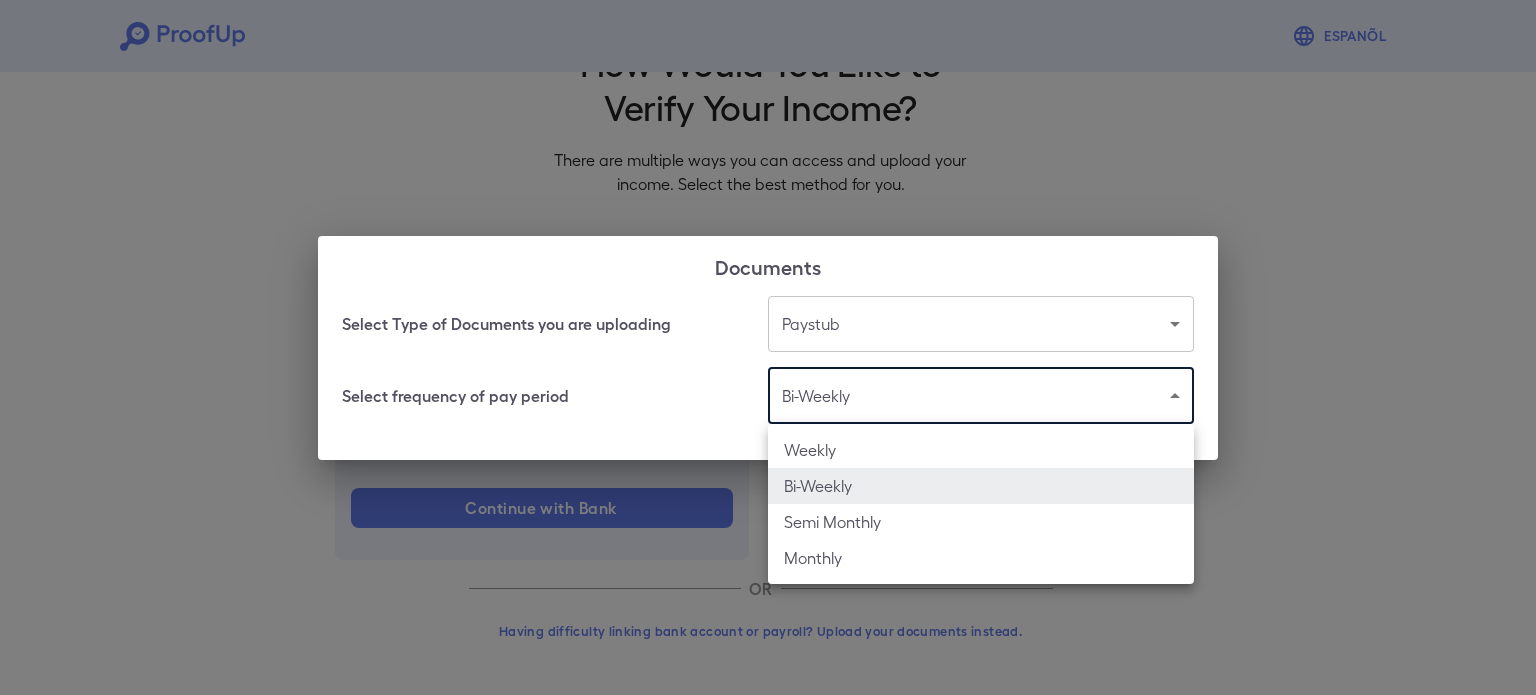 click on "Bi-Weekly" at bounding box center (981, 486) 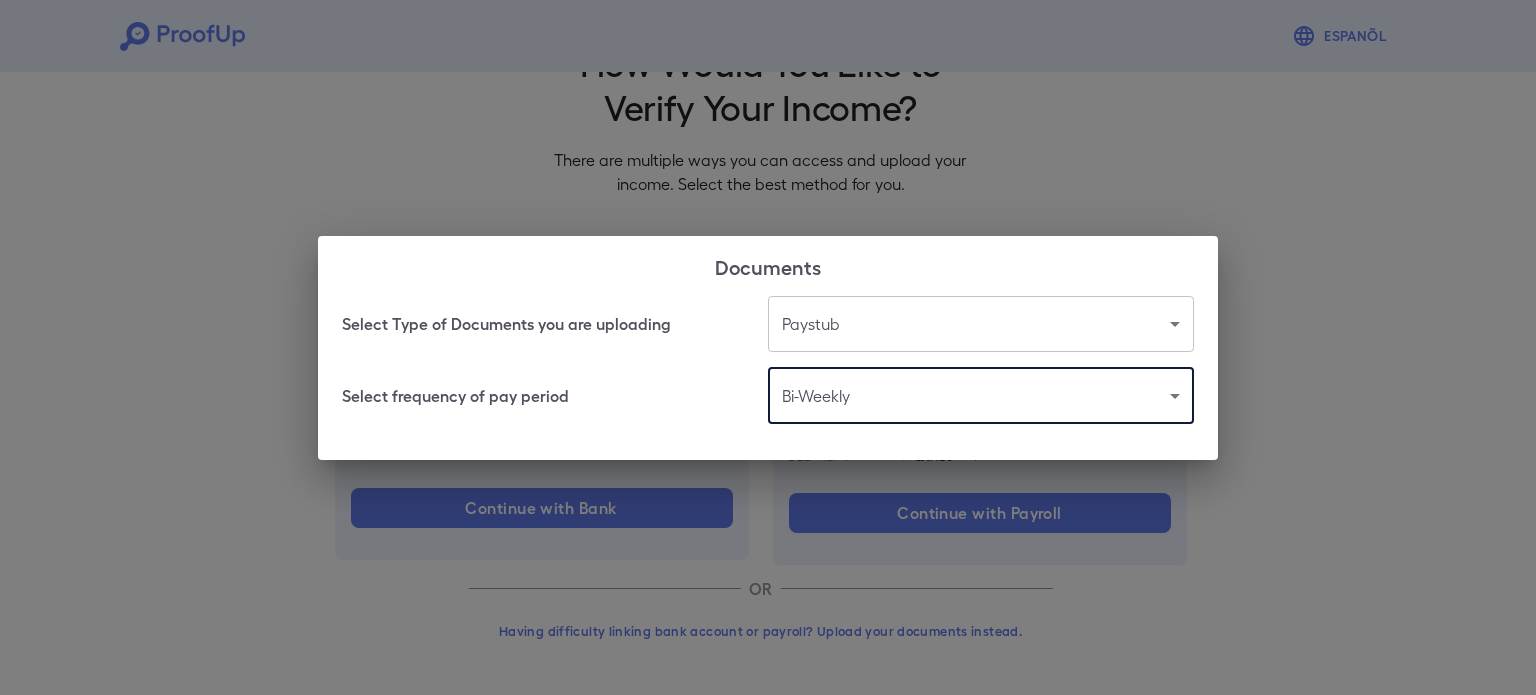 click on "Select frequency of pay period Bi-Weekly *********" at bounding box center (768, 396) 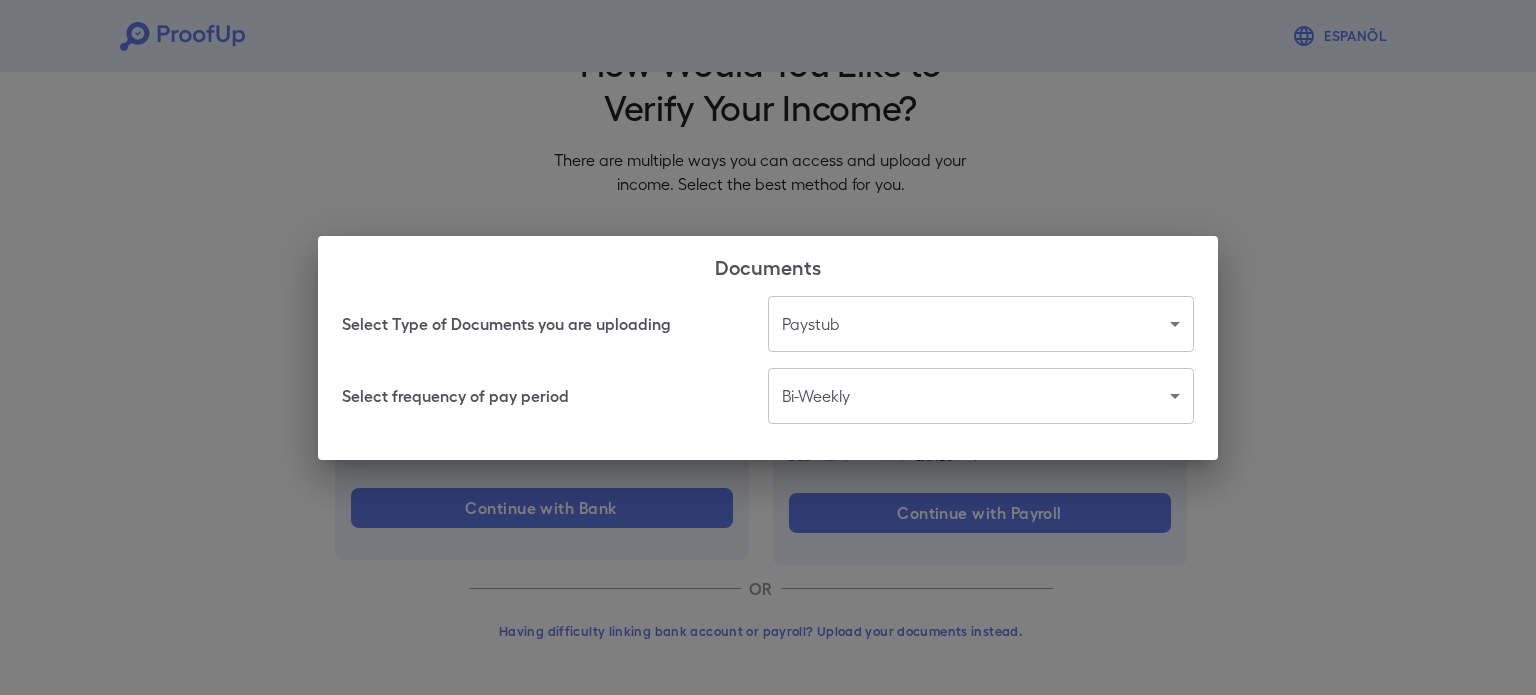 click on "Documents Select Type of Documents you are uploading Paystub ******* Select frequency of pay period Bi-Weekly *********" at bounding box center [768, 347] 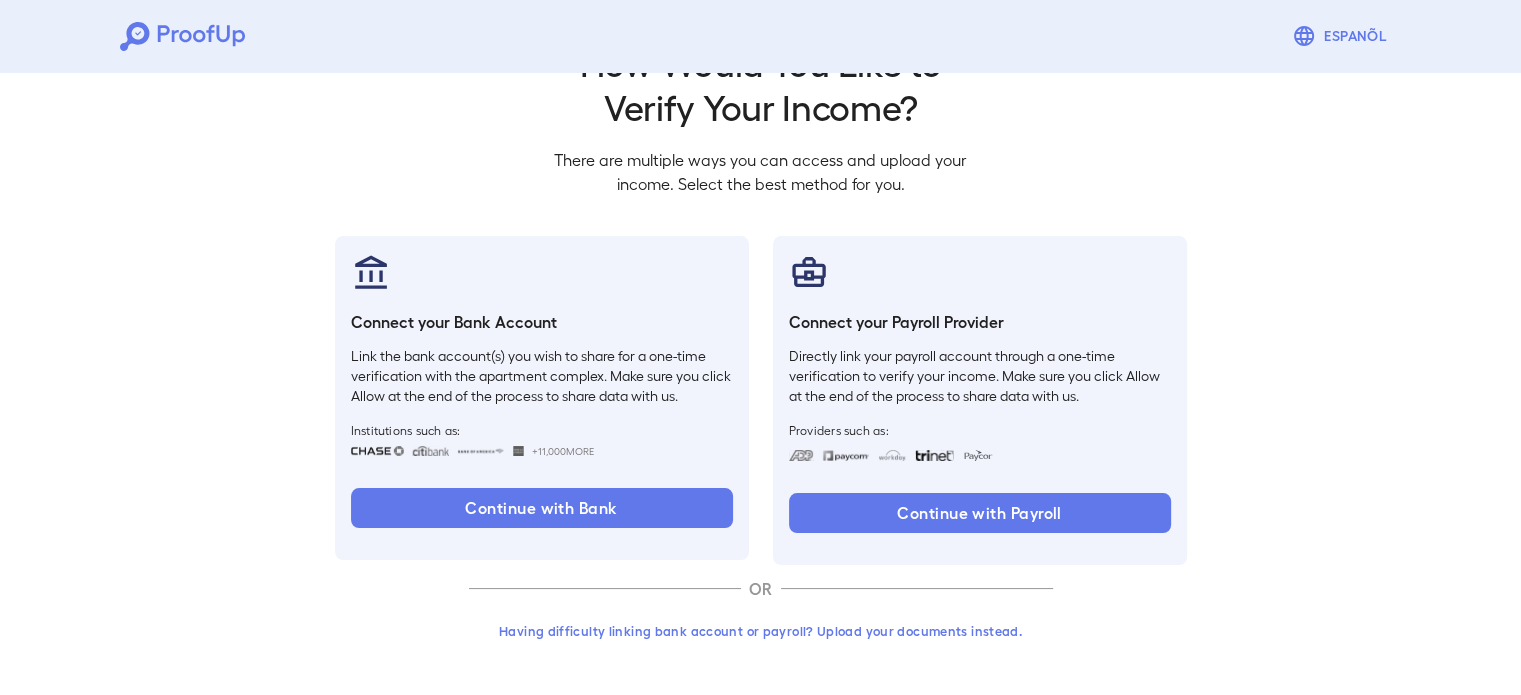 click on "Having difficulty linking bank account or payroll? Upload your documents instead." at bounding box center [761, 631] 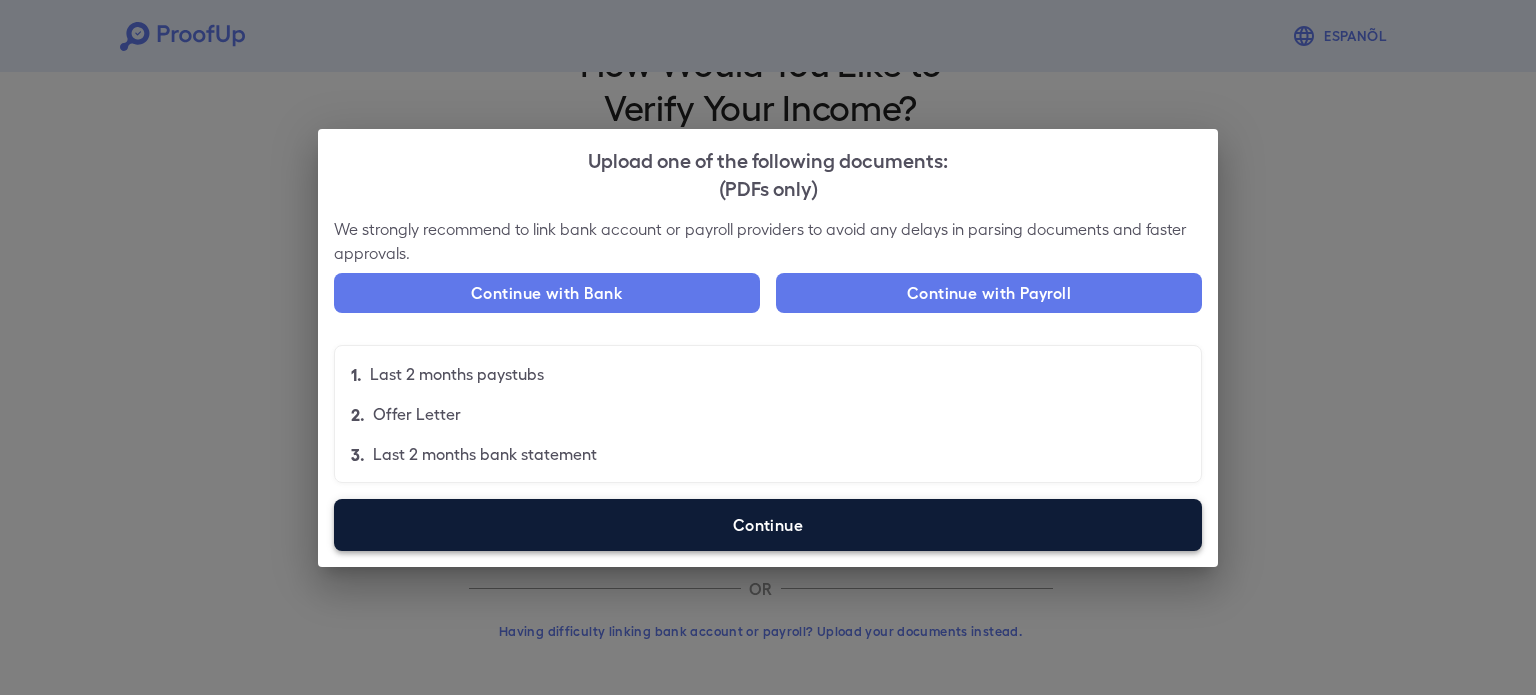 click on "Continue" at bounding box center [768, 525] 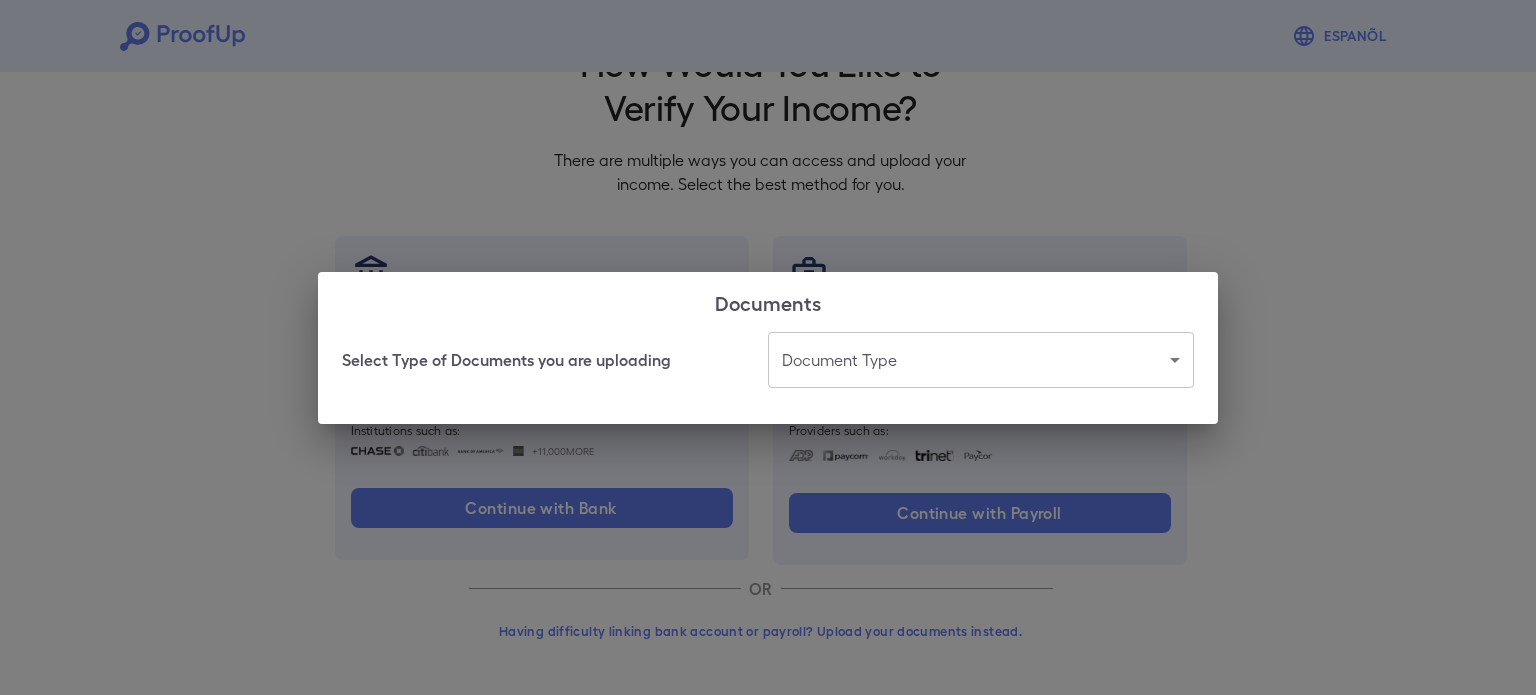 click on "Espanõl Go back How Would You Like to Verify Your Income? There are multiple ways you can access and upload your income. Select the best method for you. Connect your Bank Account Link the bank account(s) you wish to share for a one-time verification with the apartment complex. Make sure you click Allow at the end of the process to share data with us. Institutions such as: +11,000  More Continue with Bank Connect your Payroll Provider Directly link your payroll account through a one-time verification to verify your income. Make sure you click Allow at the end of the process to share data with us. Providers such as: Continue with Payroll OR Having difficulty linking bank account or payroll? Upload your documents instead. Documents Select Type of Documents you are uploading Document Type ​ ​" at bounding box center [768, 314] 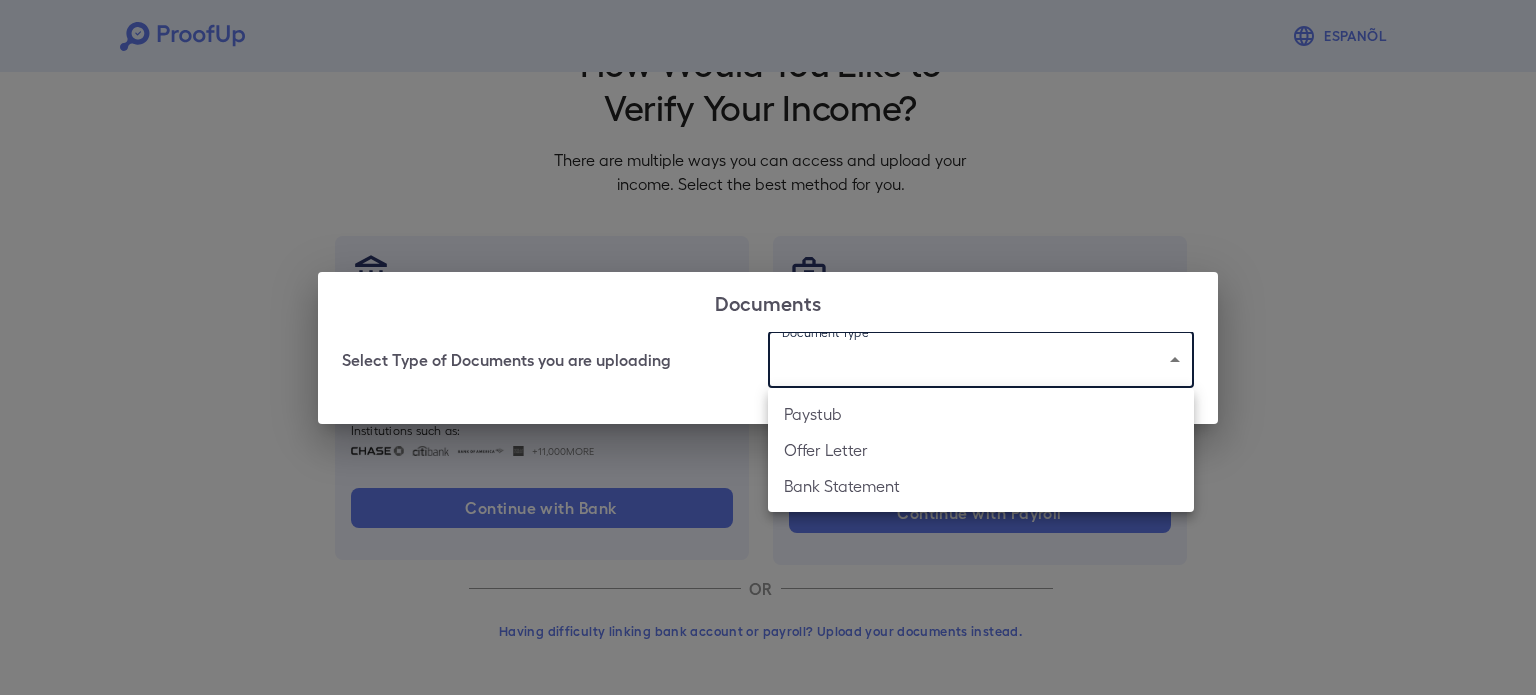 click on "Paystub" at bounding box center [981, 414] 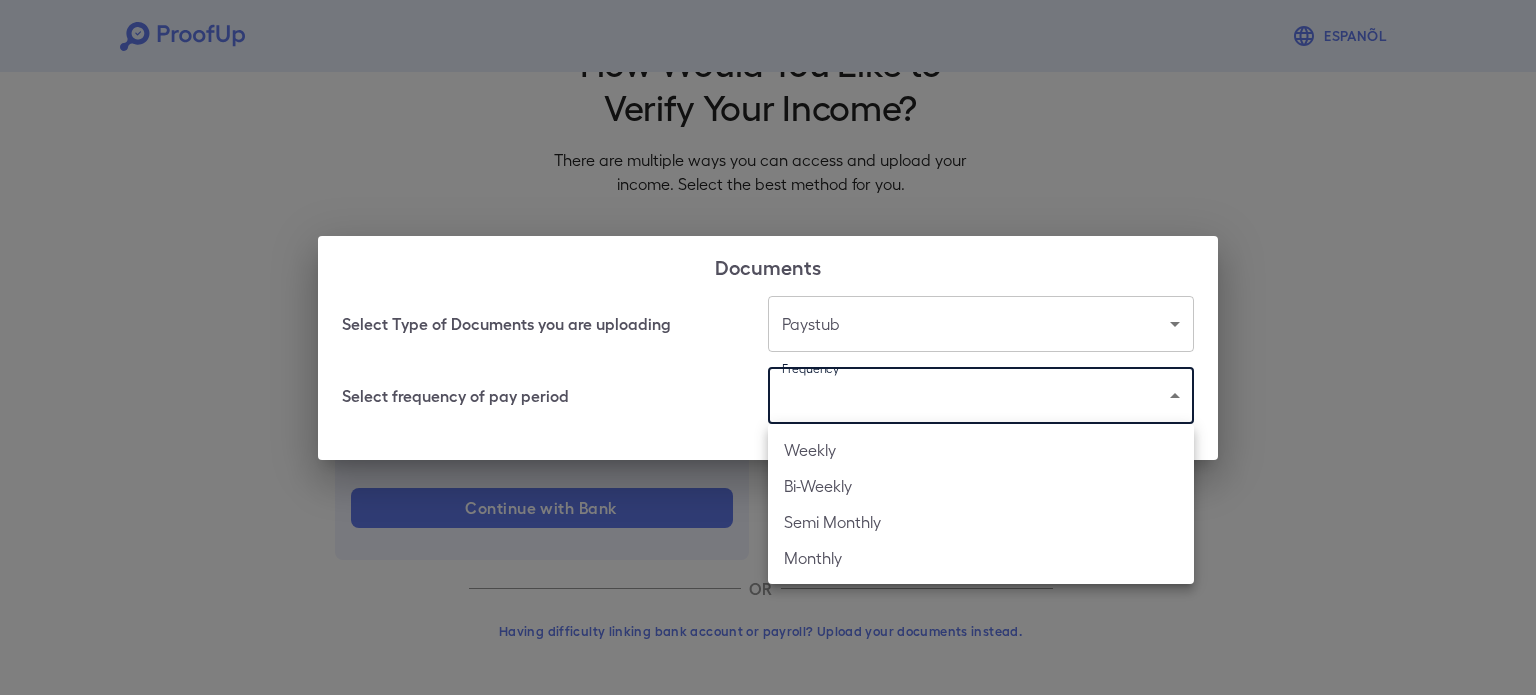 click on "Espanõl Go back How Would You Like to Verify Your Income? There are multiple ways you can access and upload your income. Select the best method for you. Connect your Bank Account Link the bank account(s) you wish to share for a one-time verification with the apartment complex. Make sure you click Allow at the end of the process to share data with us. Institutions such as: +11,000 More Continue with Bank Connect your Payroll Provider Directly link your payroll account through a one-time verification to verify your income. Make sure you click Allow at the end of the process to share data with us. Providers such as: Continue with Payroll OR Having difficulty linking bank account or payroll? Upload your documents instead. Documents Select Type of Documents you are uploading Paystub ******* Select frequency of pay period Frequency Weekly Bi-Weekly Semi Monthly Monthly" at bounding box center [768, 314] 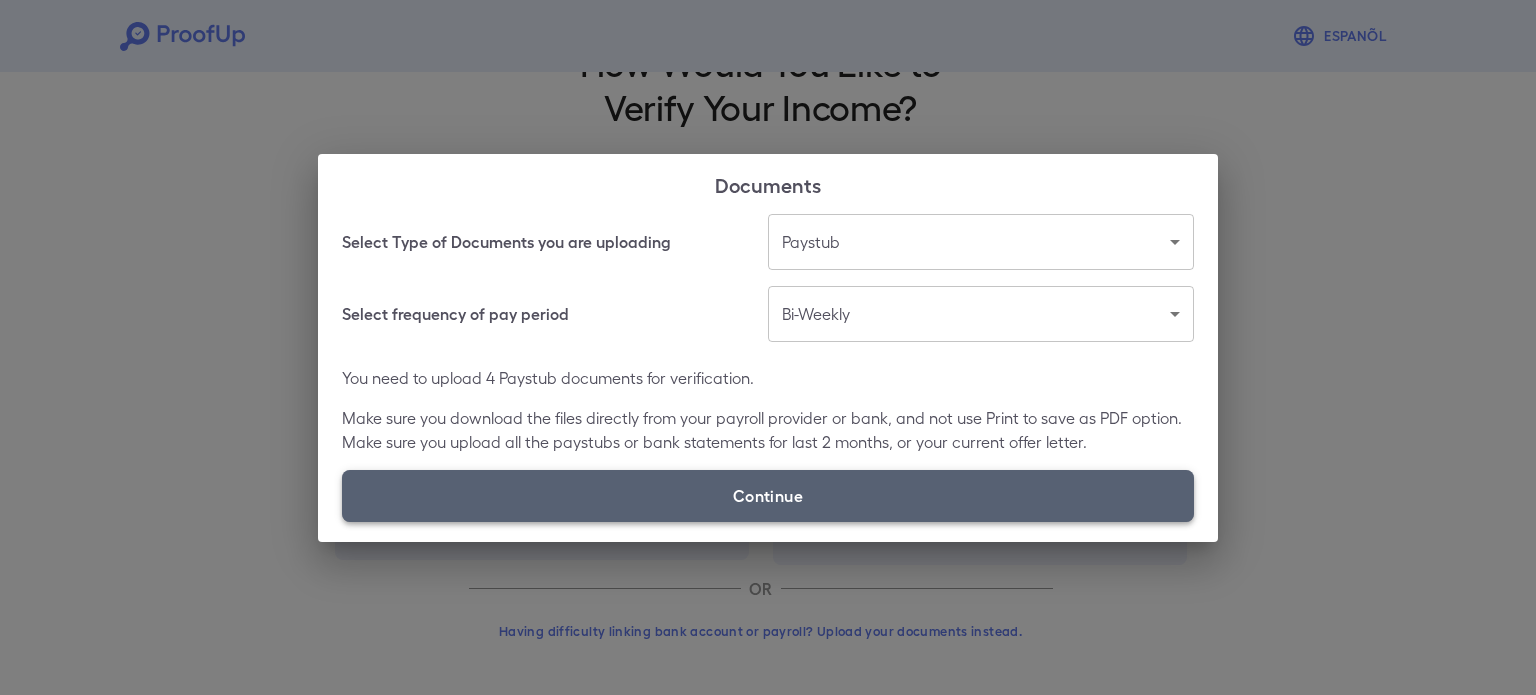 click on "Continue" at bounding box center (768, 496) 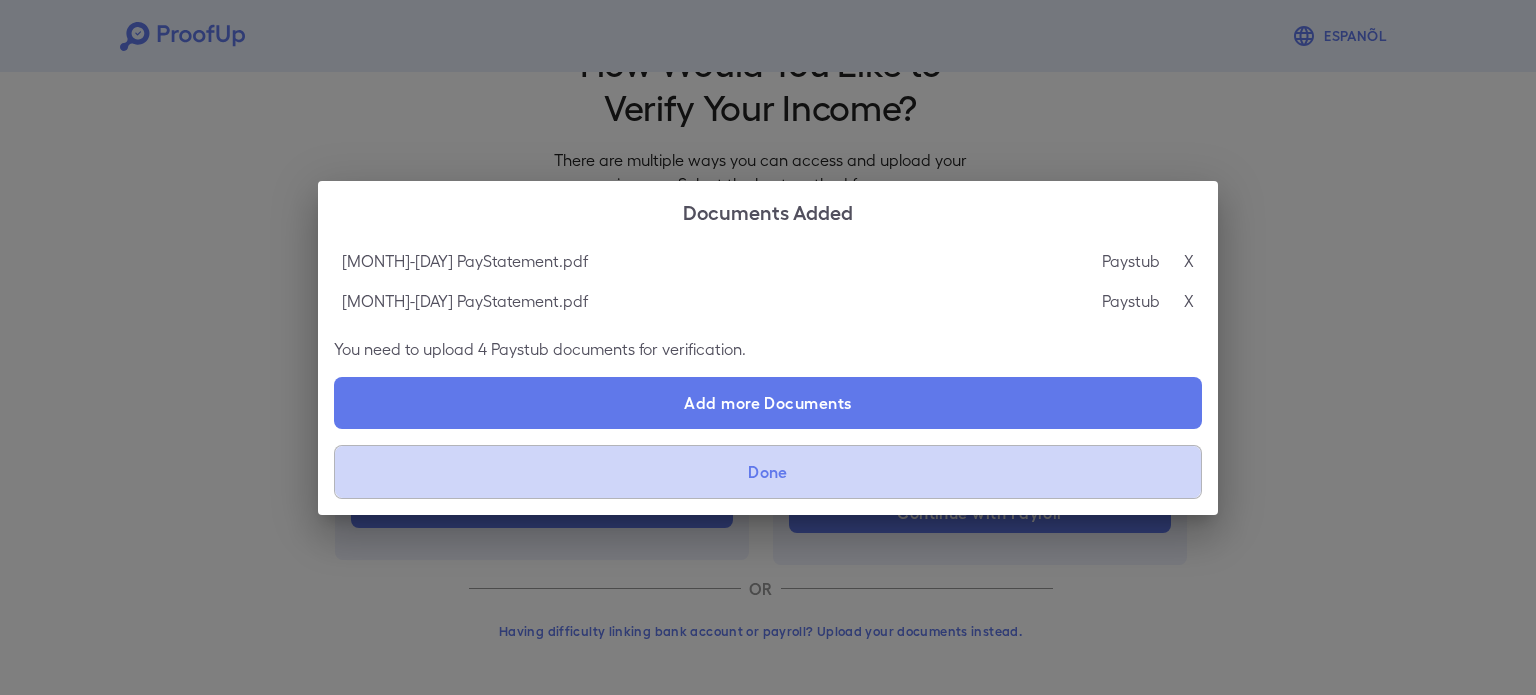 click on "Done" at bounding box center (768, 472) 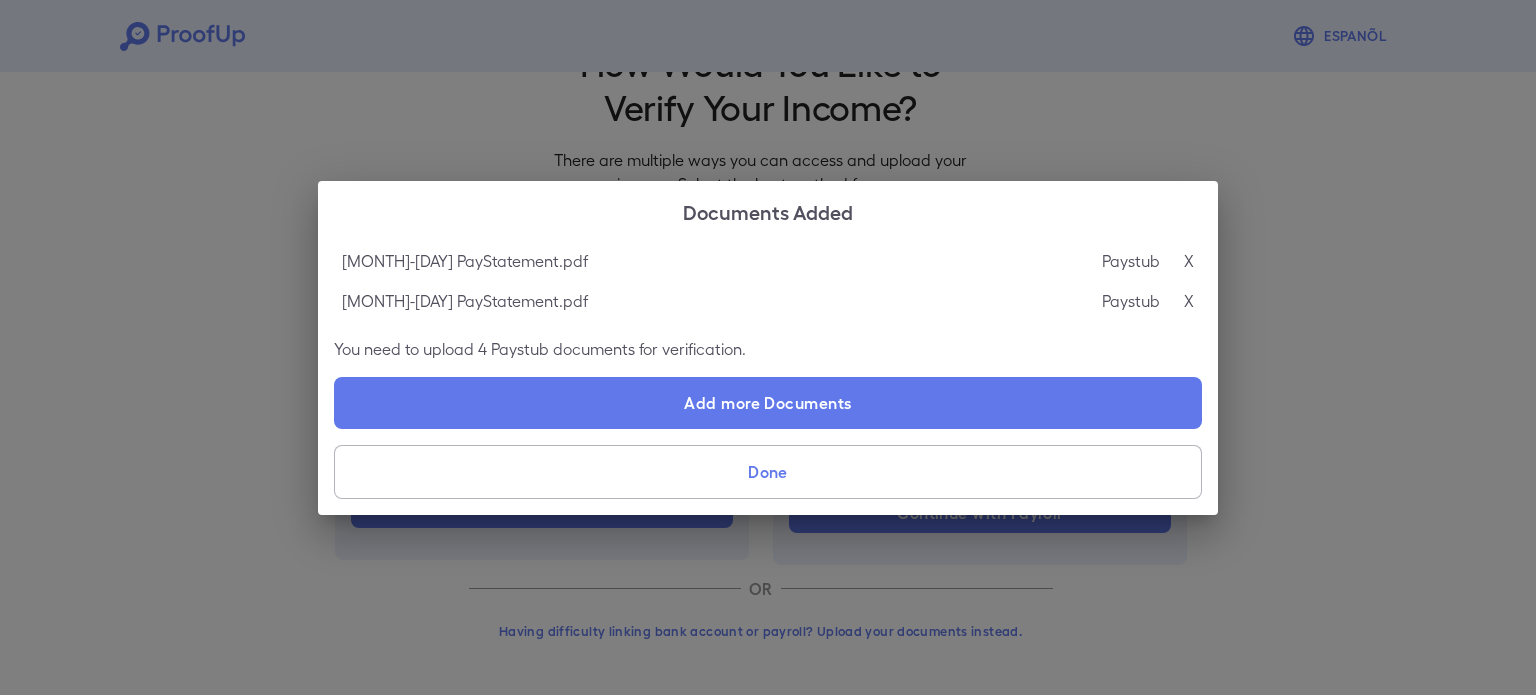 click on "Done" at bounding box center [768, 472] 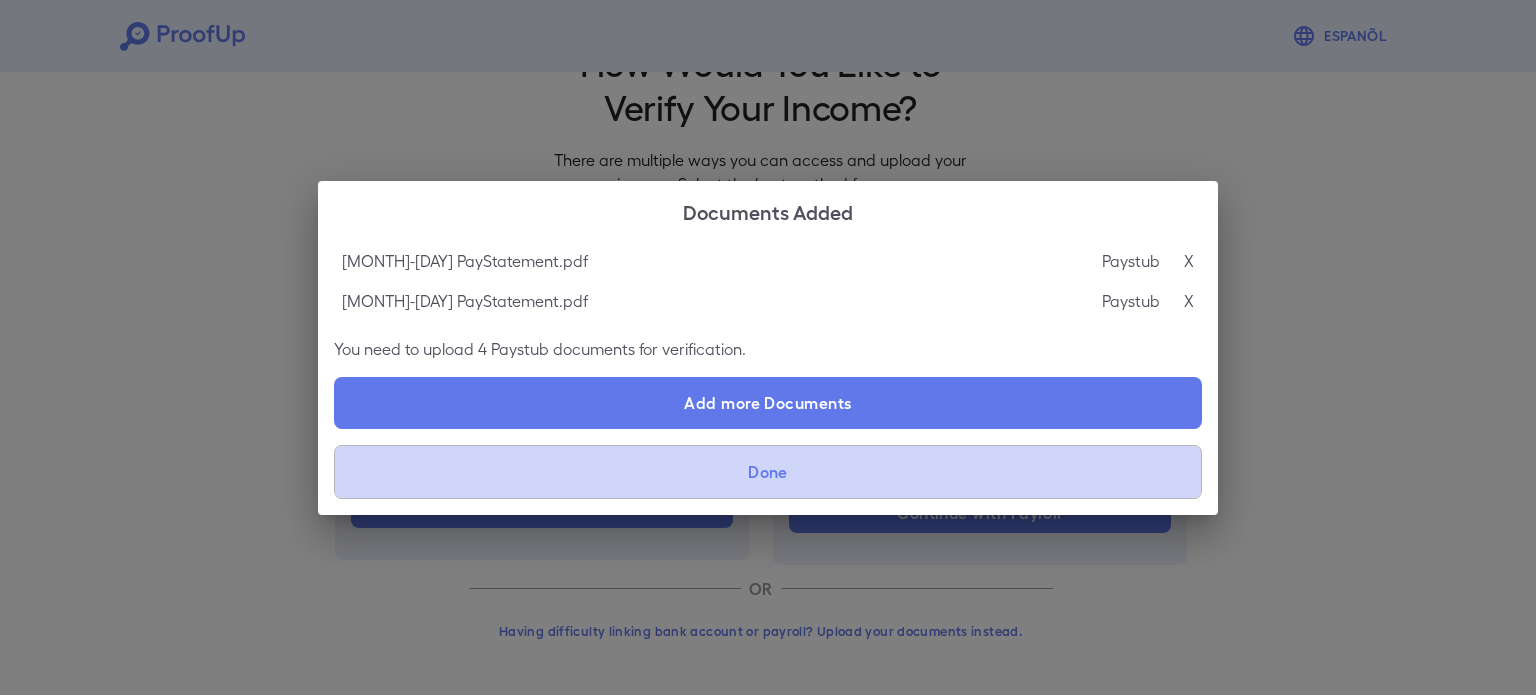 click on "Done" at bounding box center [768, 472] 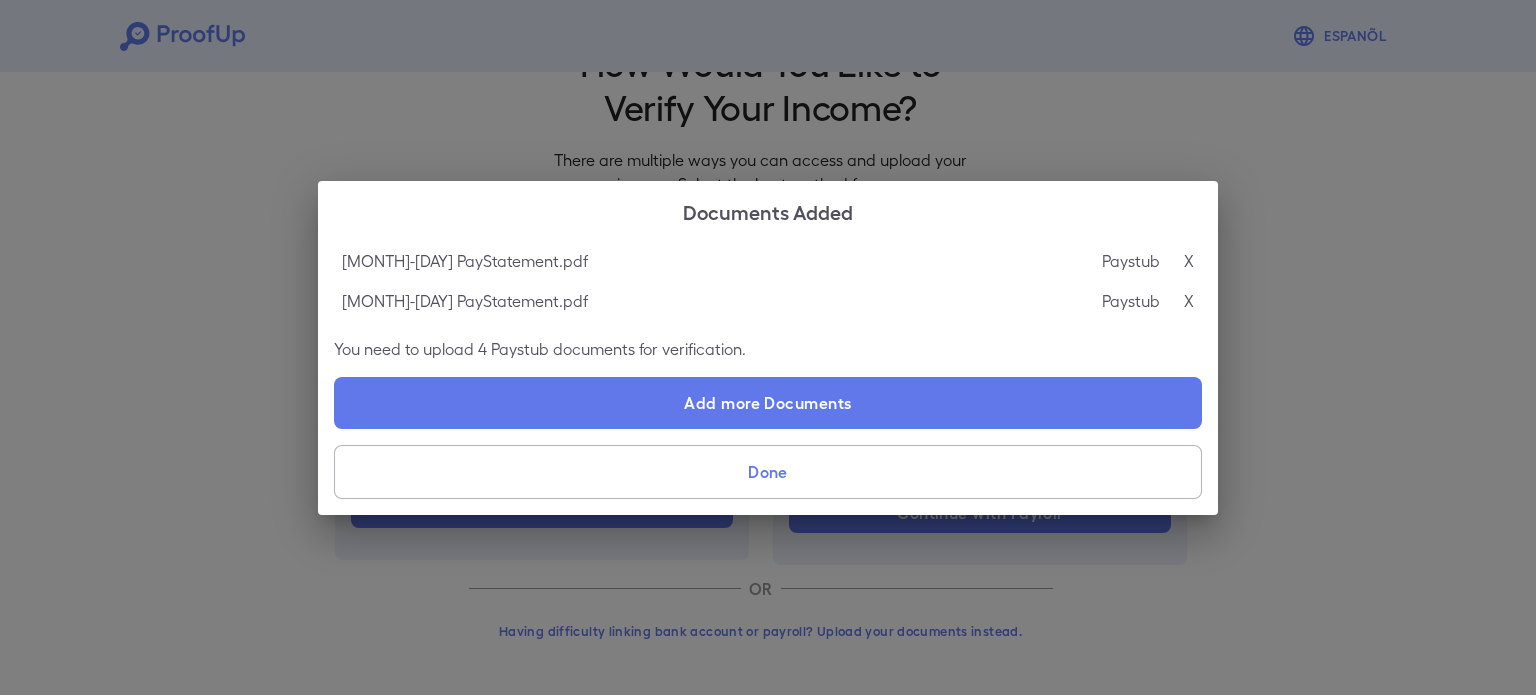 click on "Done" at bounding box center [768, 472] 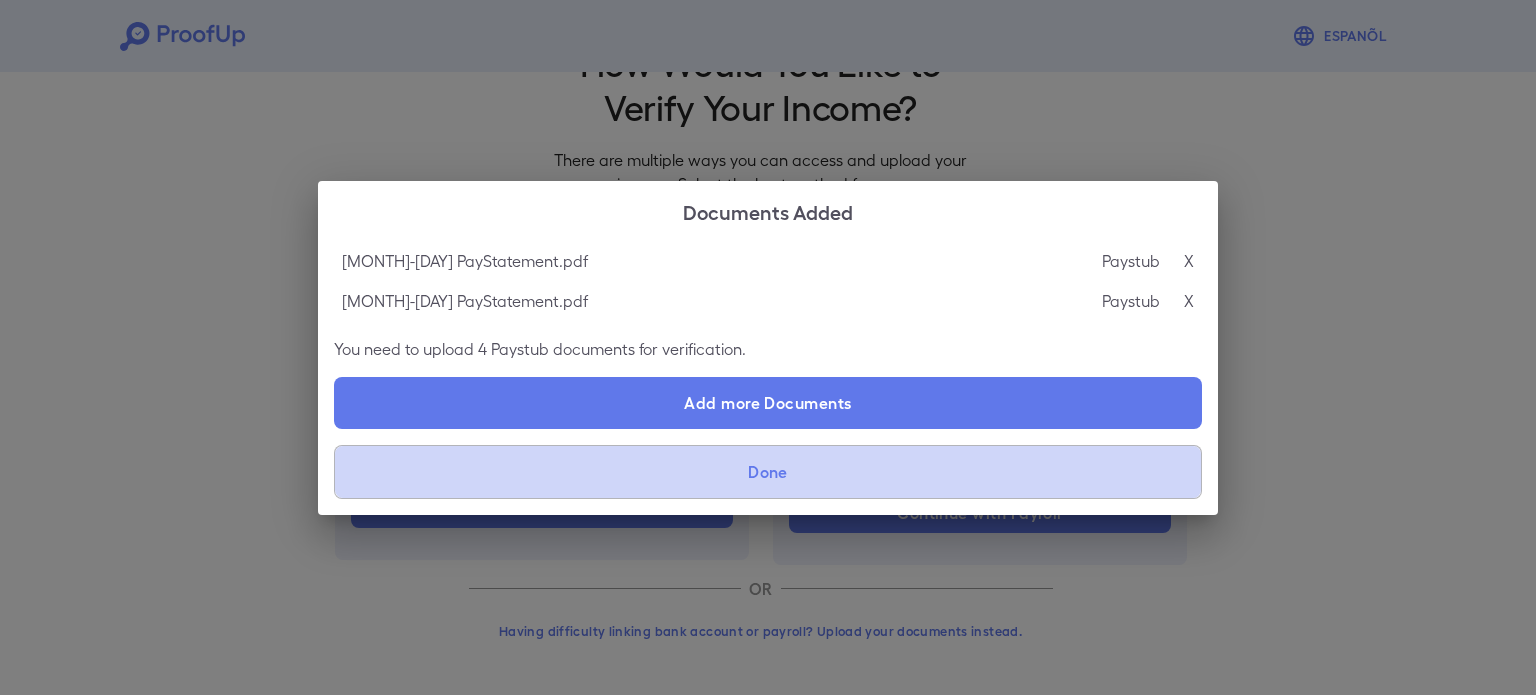 click on "Done" at bounding box center (768, 472) 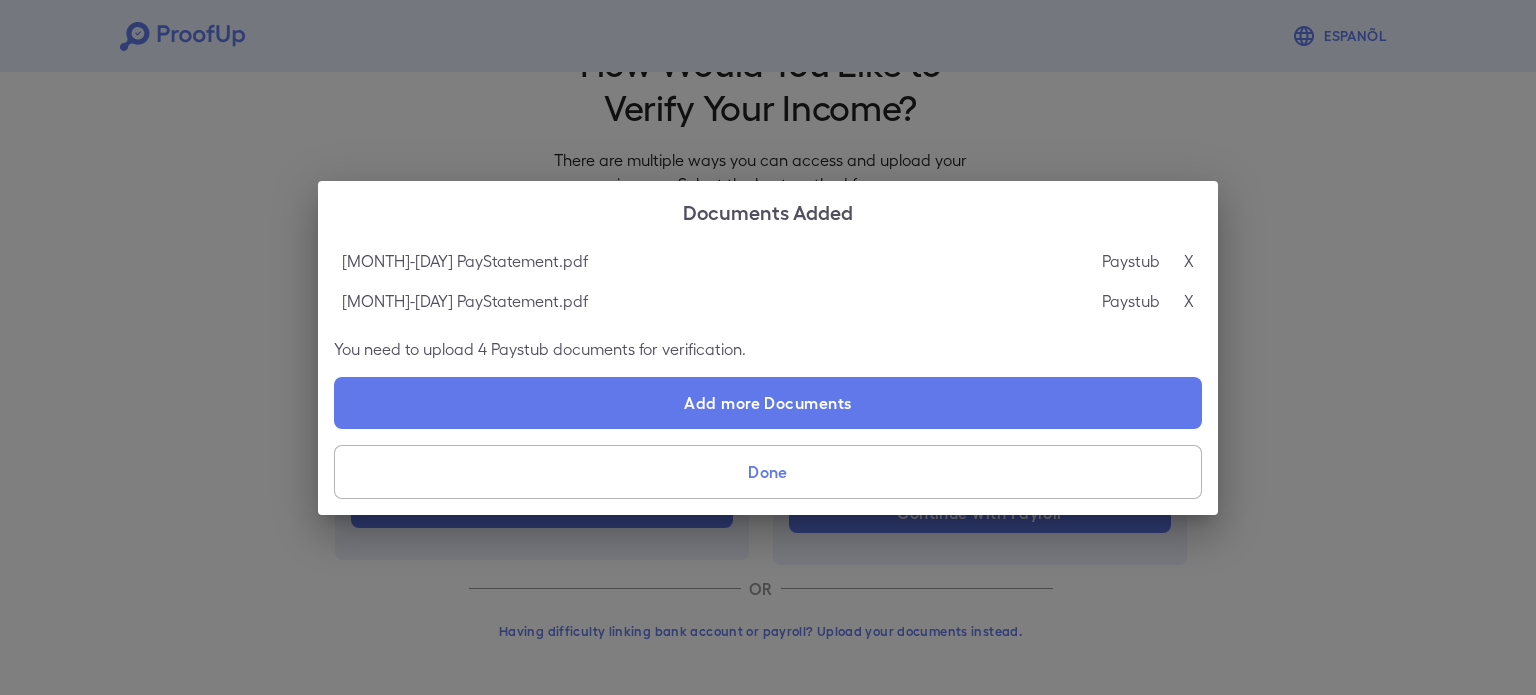 click on "Done" at bounding box center (768, 472) 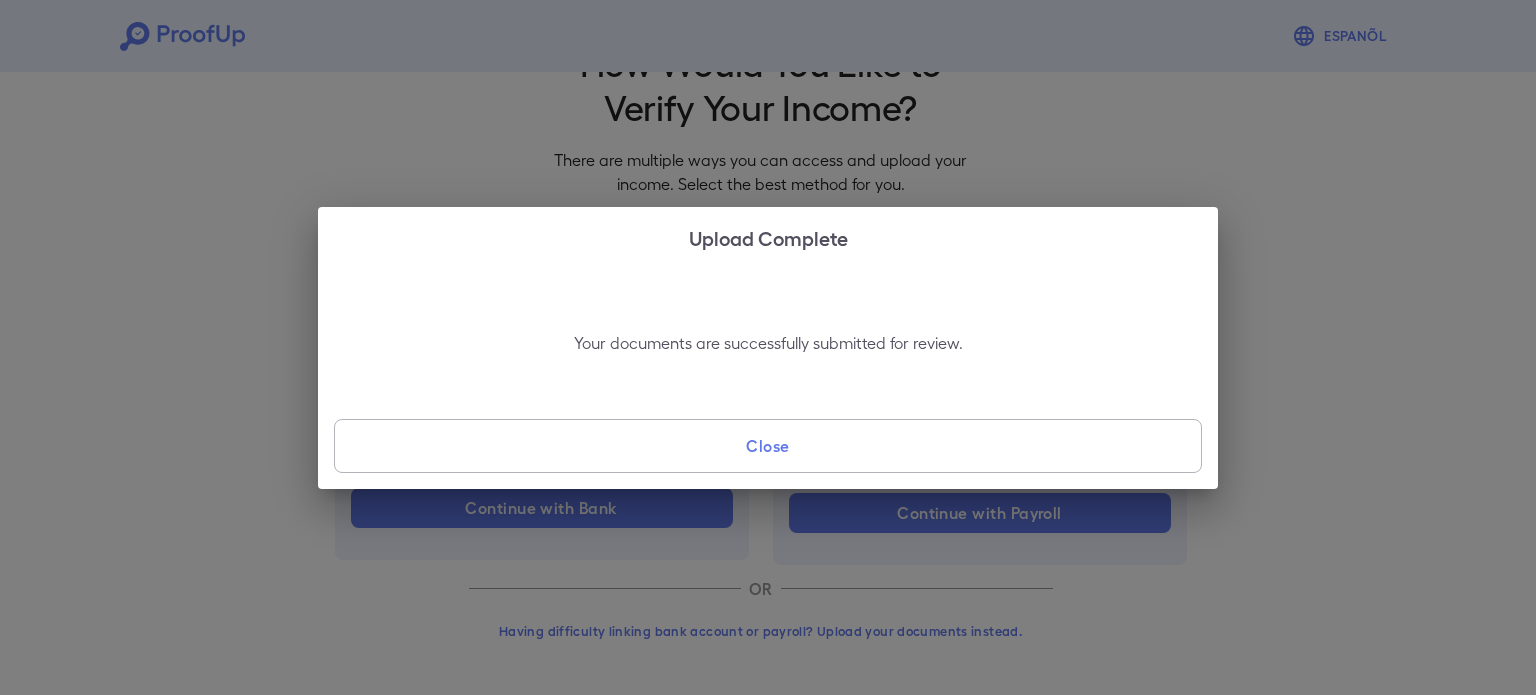 click on "Your documents are successfully submitted for review. Close" at bounding box center (768, 378) 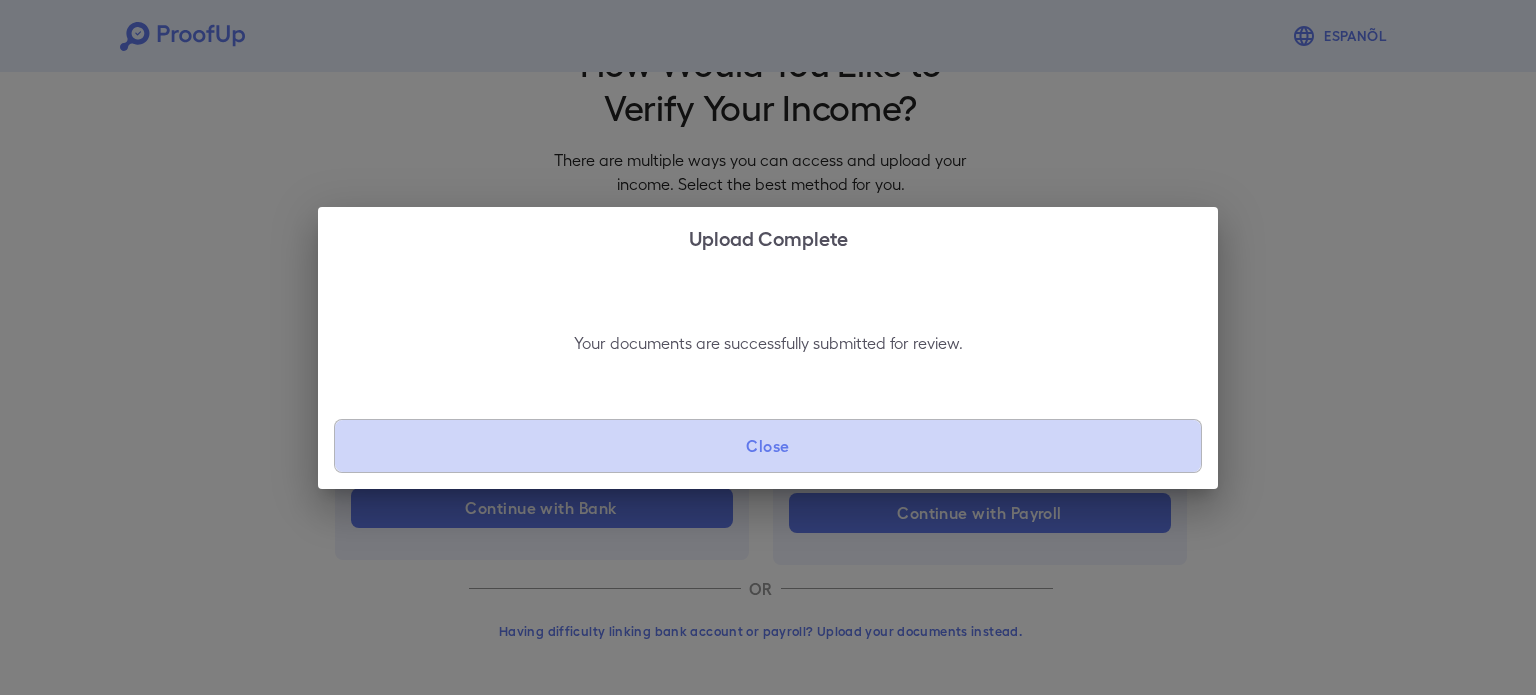 click on "Close" at bounding box center (768, 446) 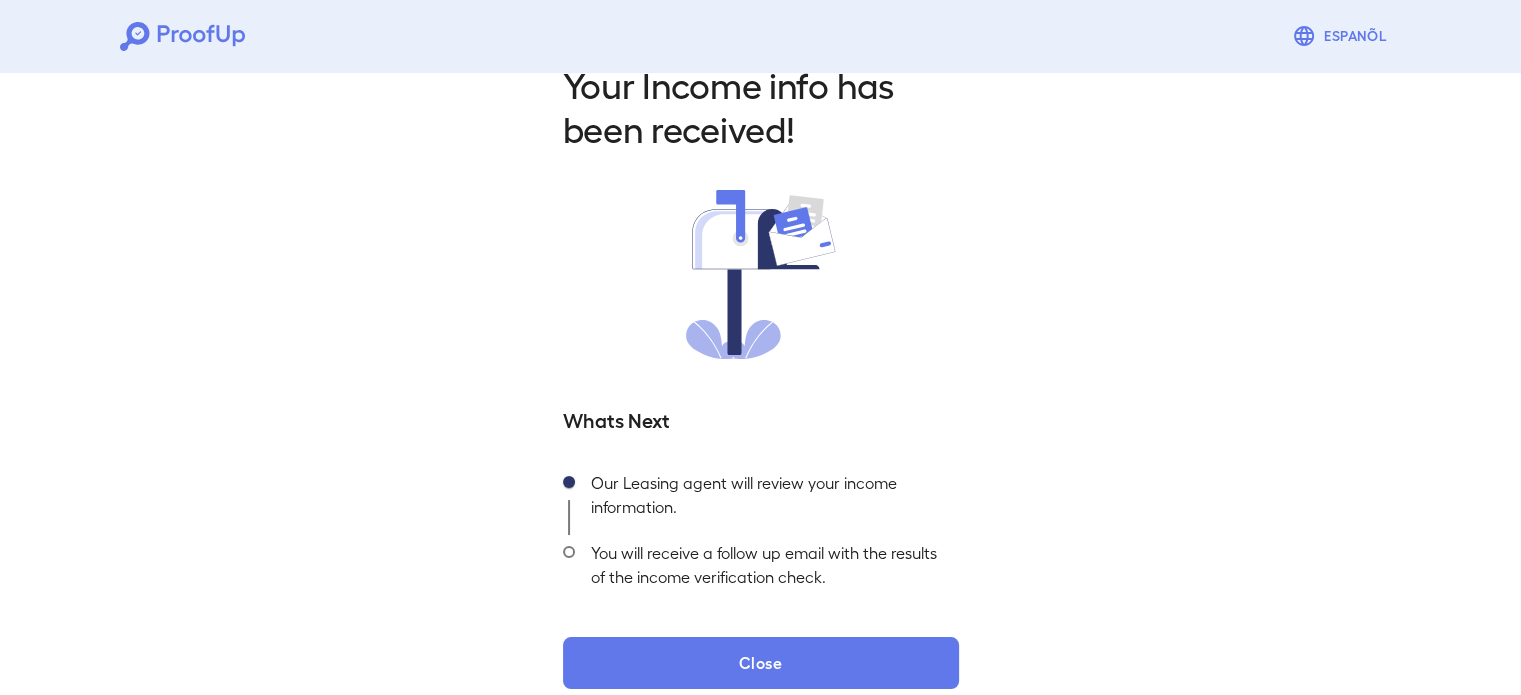 scroll, scrollTop: 71, scrollLeft: 0, axis: vertical 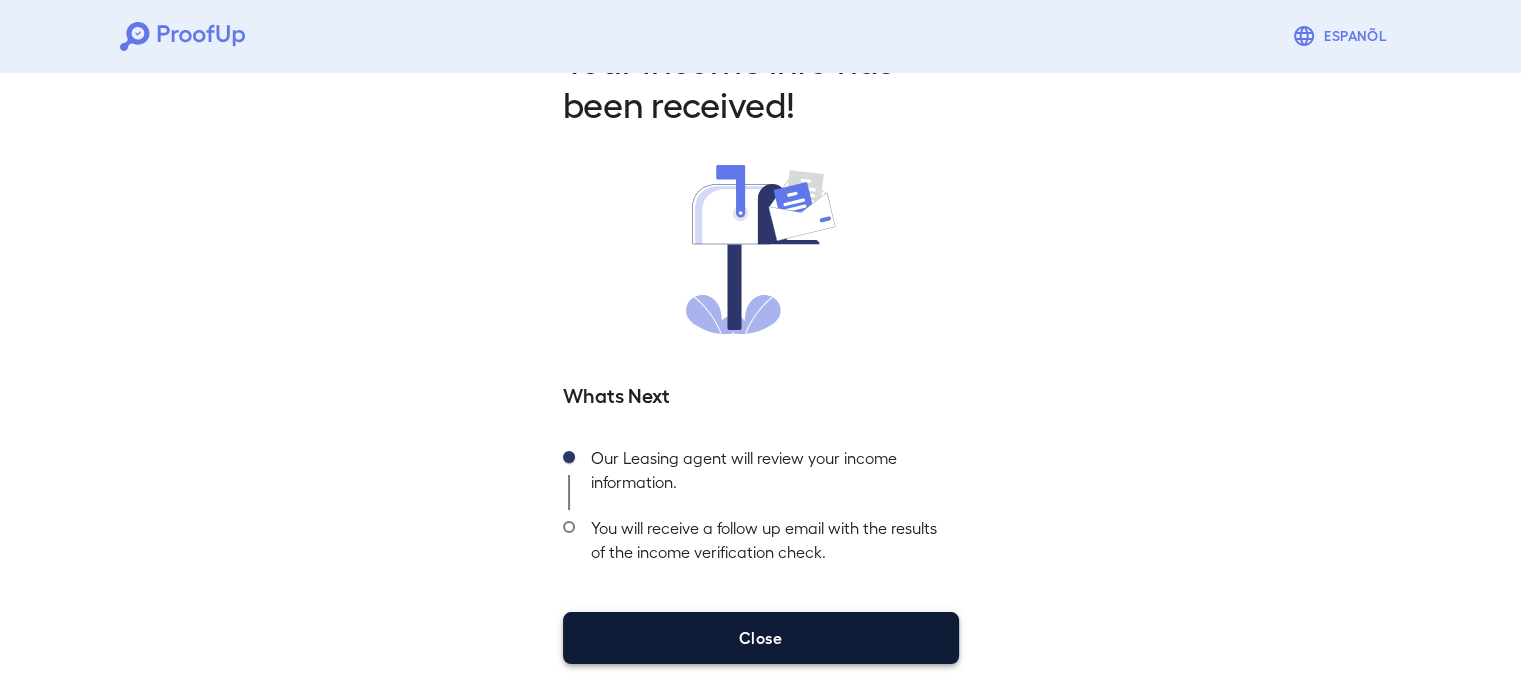 click on "Close" at bounding box center [761, 638] 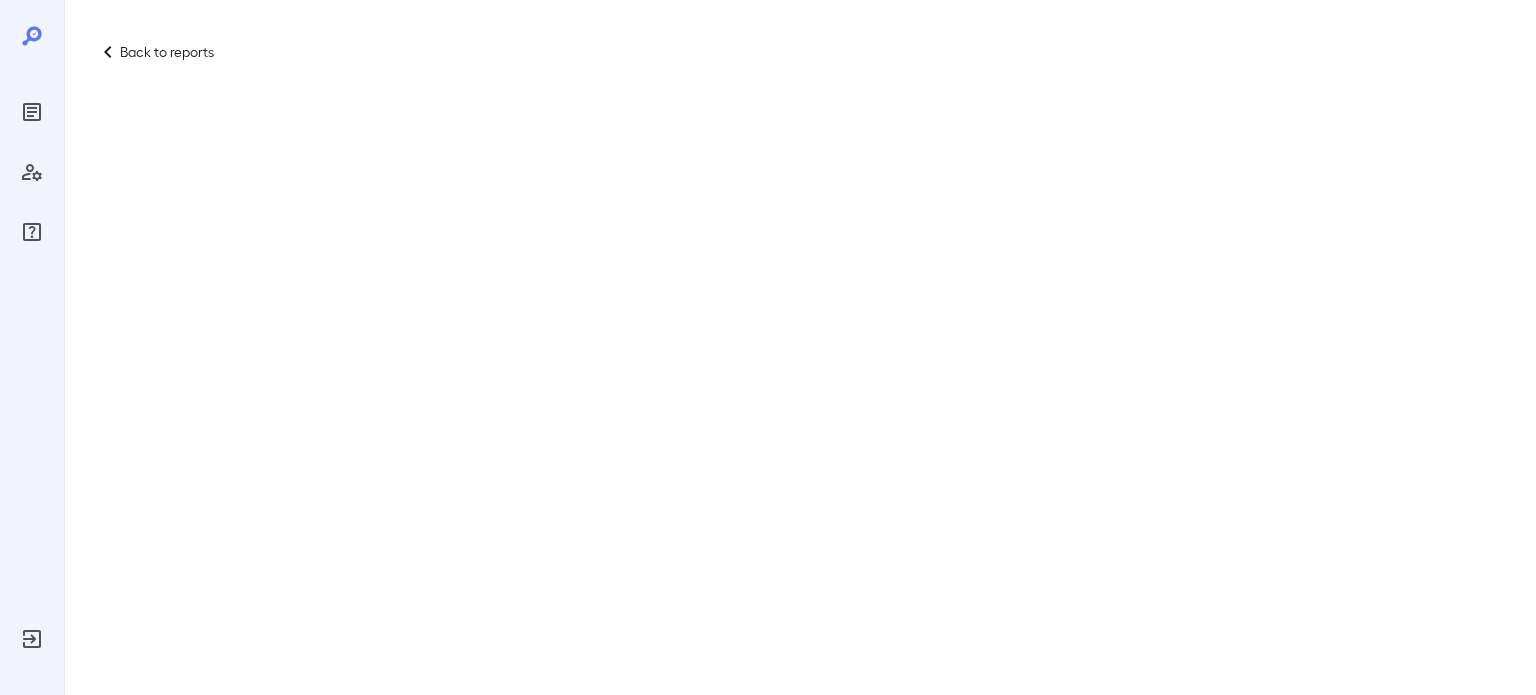 scroll, scrollTop: 0, scrollLeft: 0, axis: both 